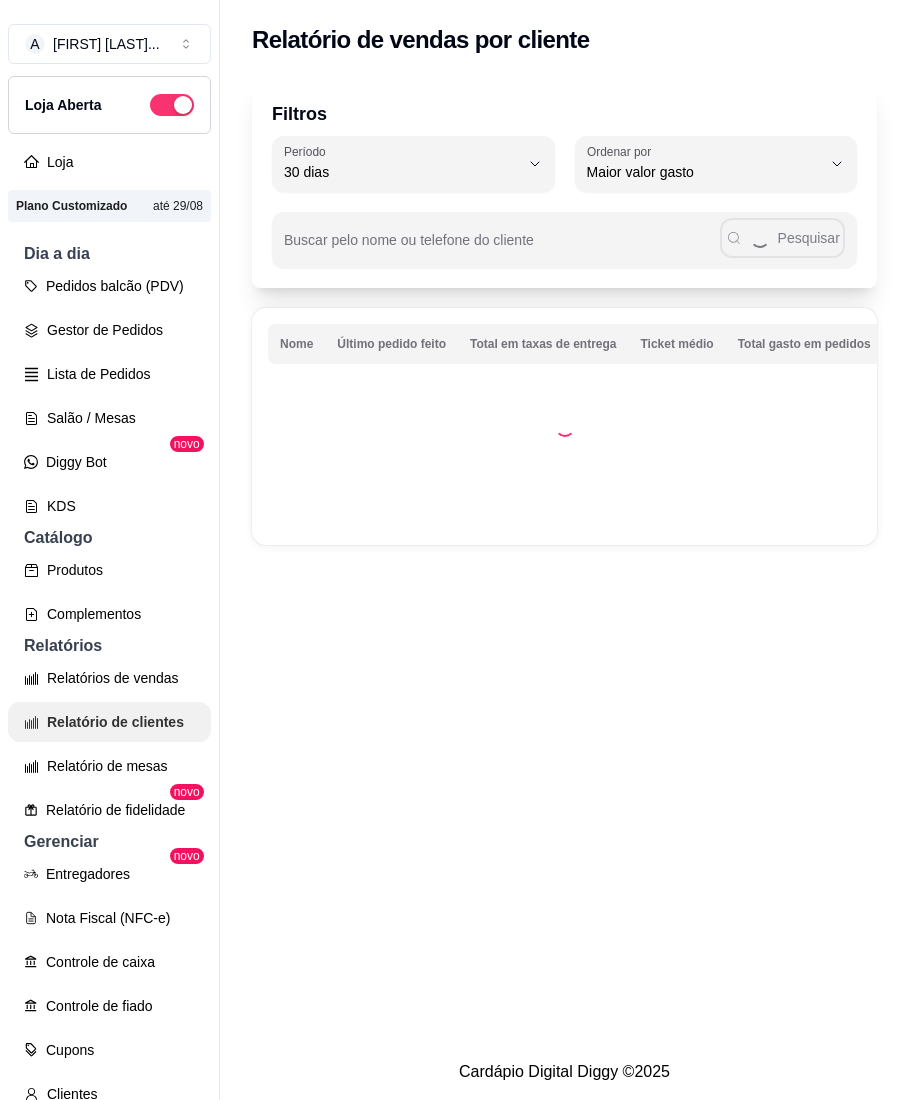 select on "30" 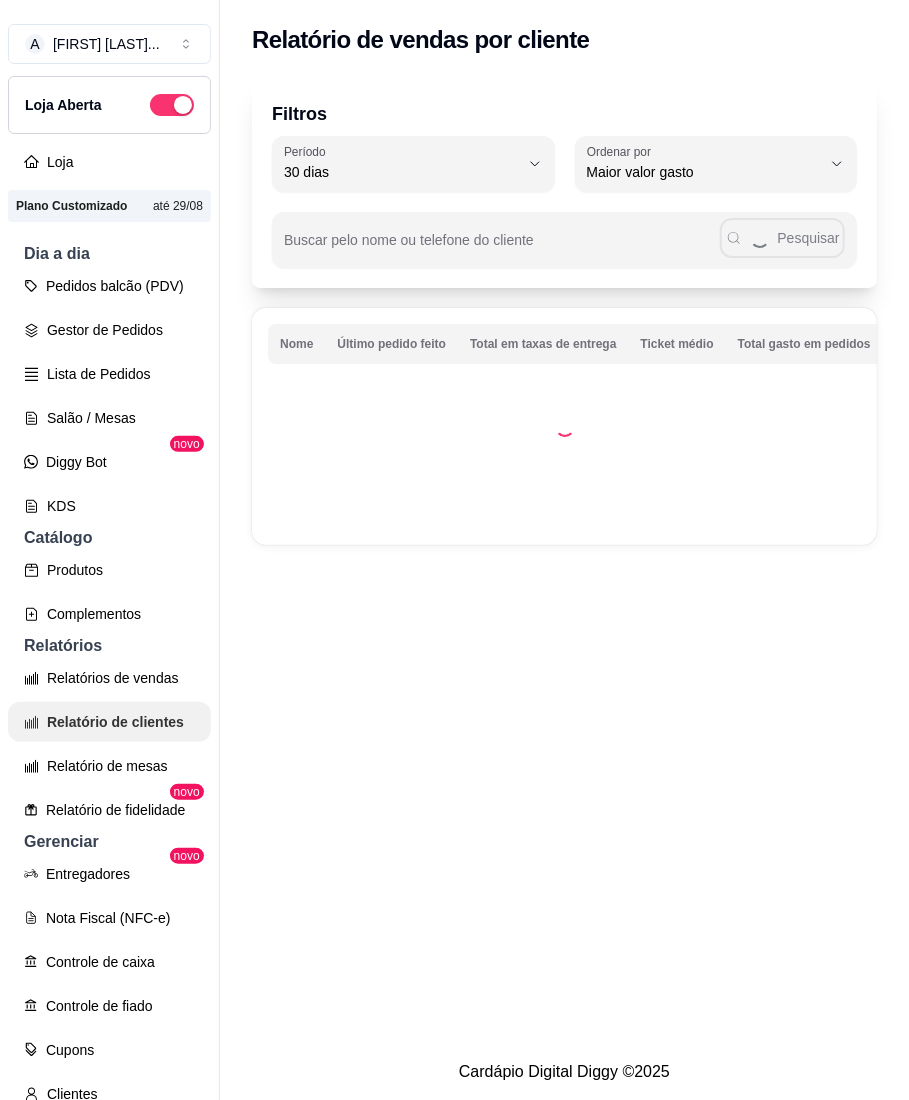 scroll, scrollTop: 314, scrollLeft: 0, axis: vertical 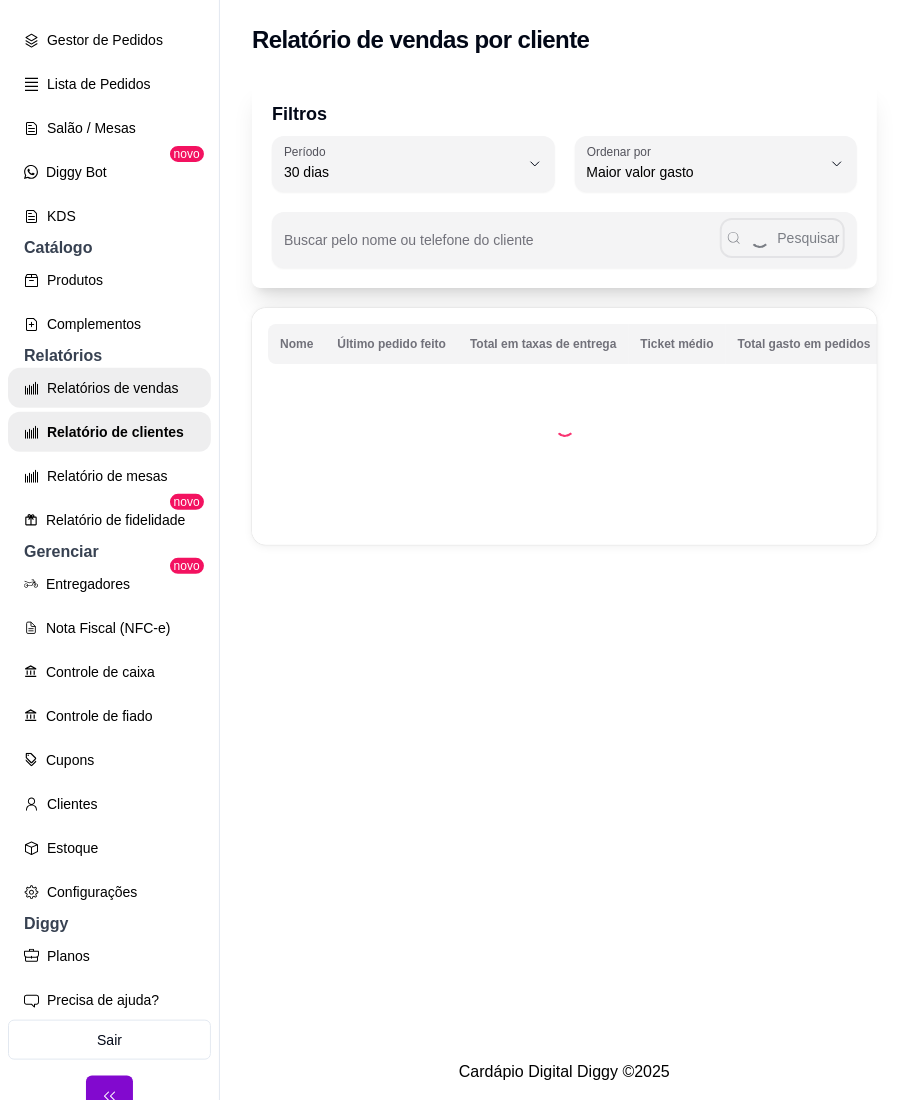 click on "Relatórios de vendas" at bounding box center (109, 388) 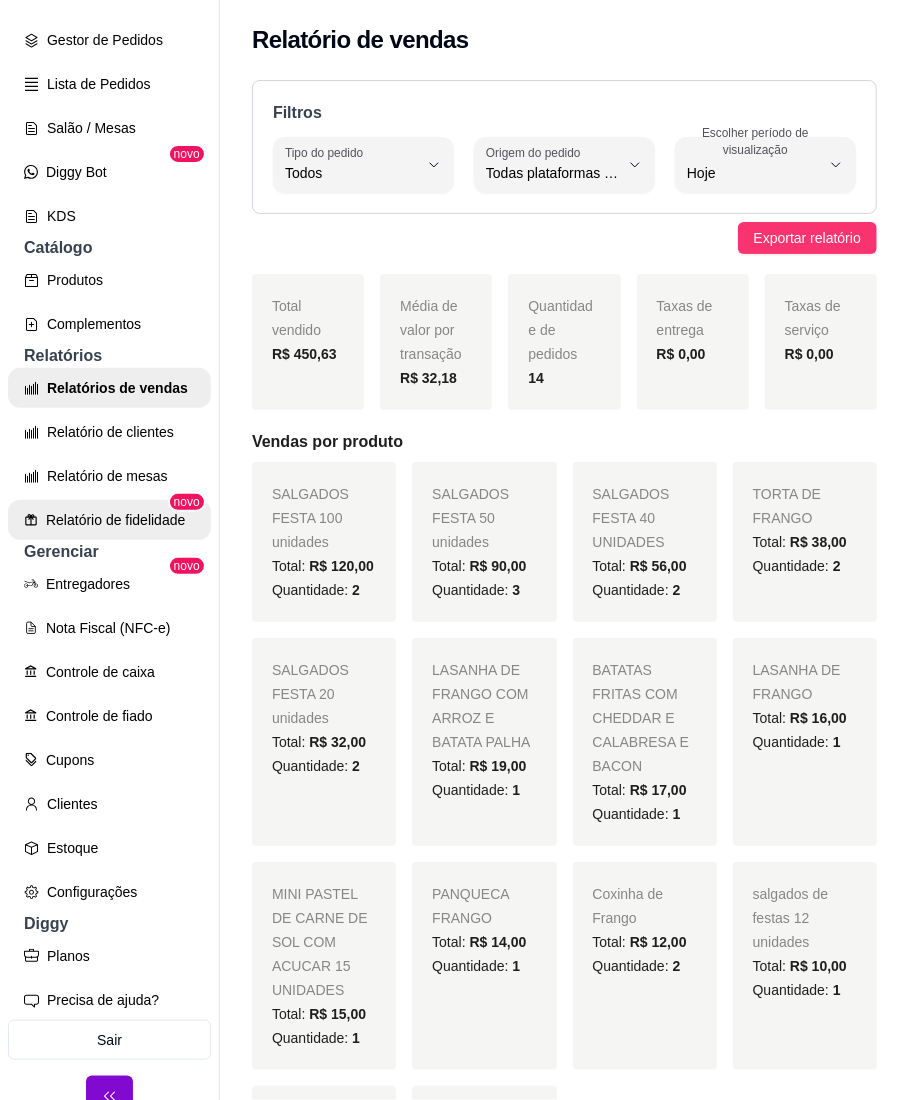 click on "Relatório de fidelidade" at bounding box center [109, 520] 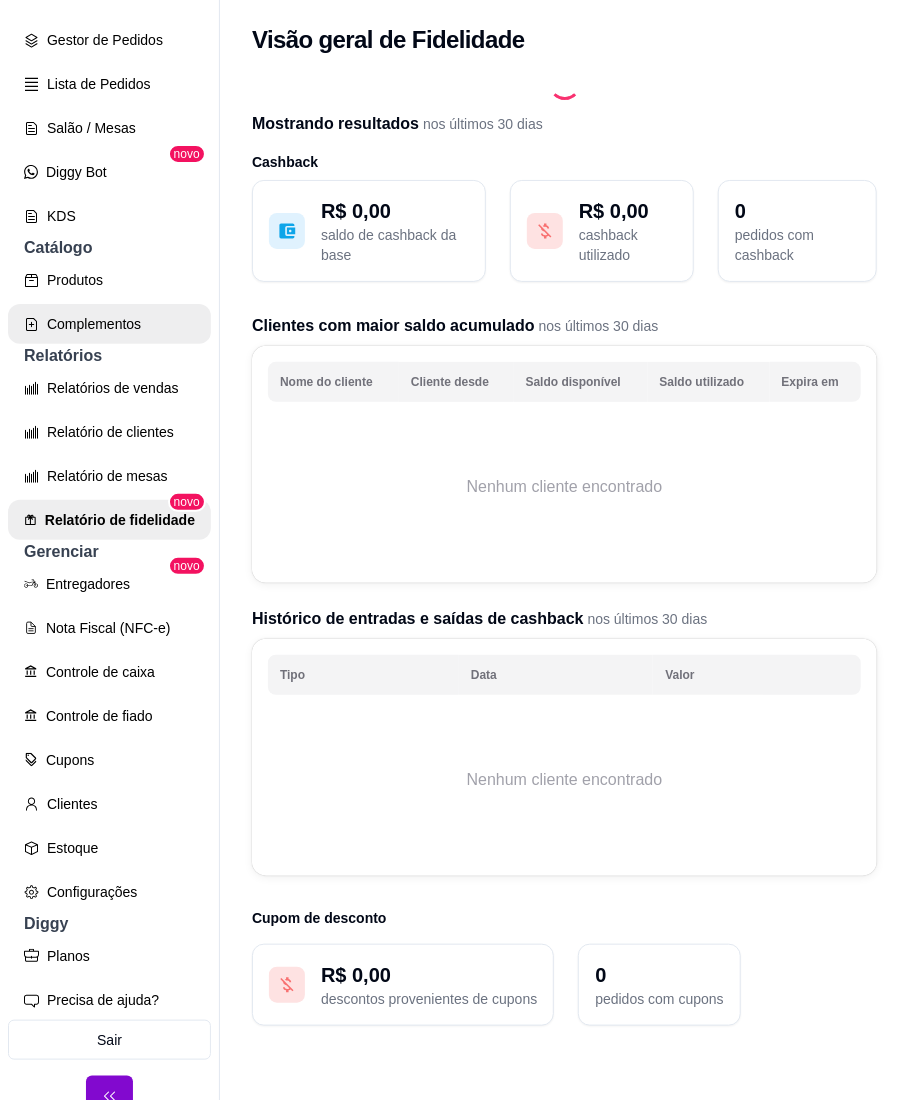 click on "Complementos" at bounding box center (109, 324) 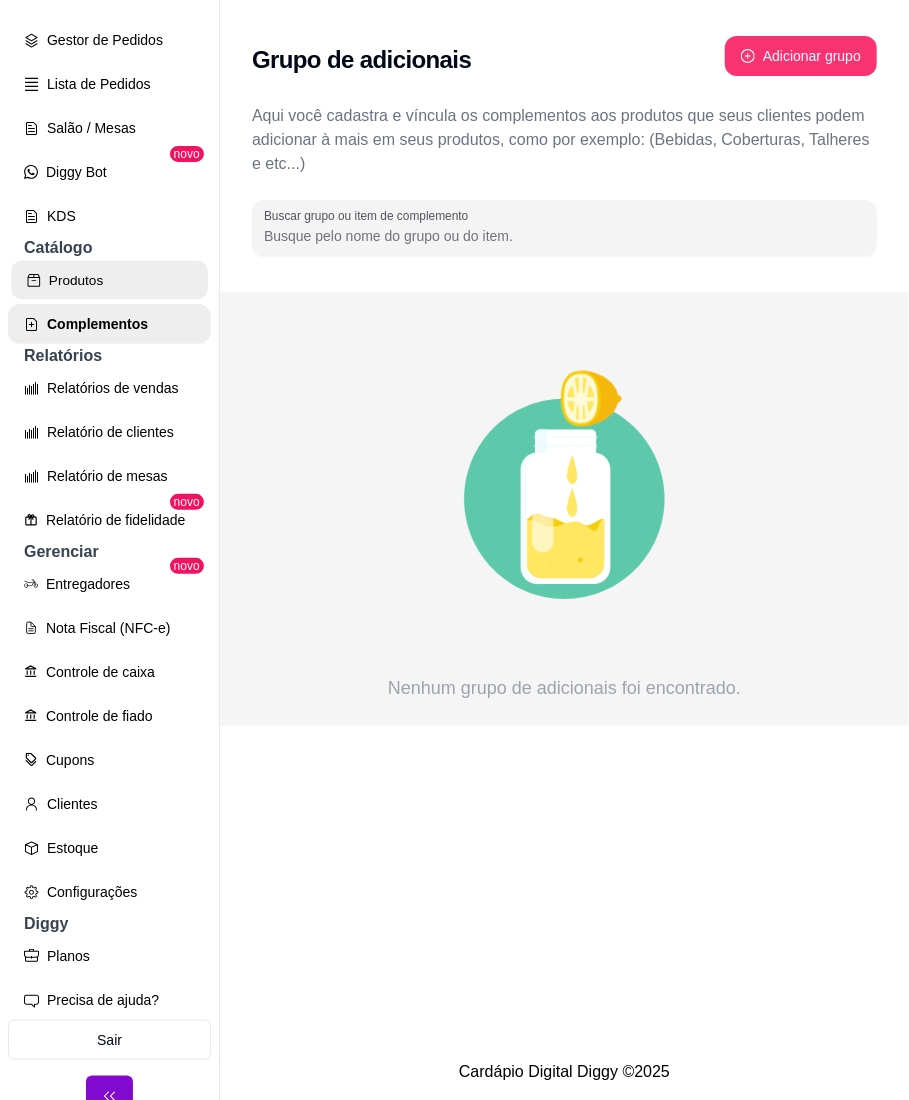 click on "Produtos" at bounding box center (109, 280) 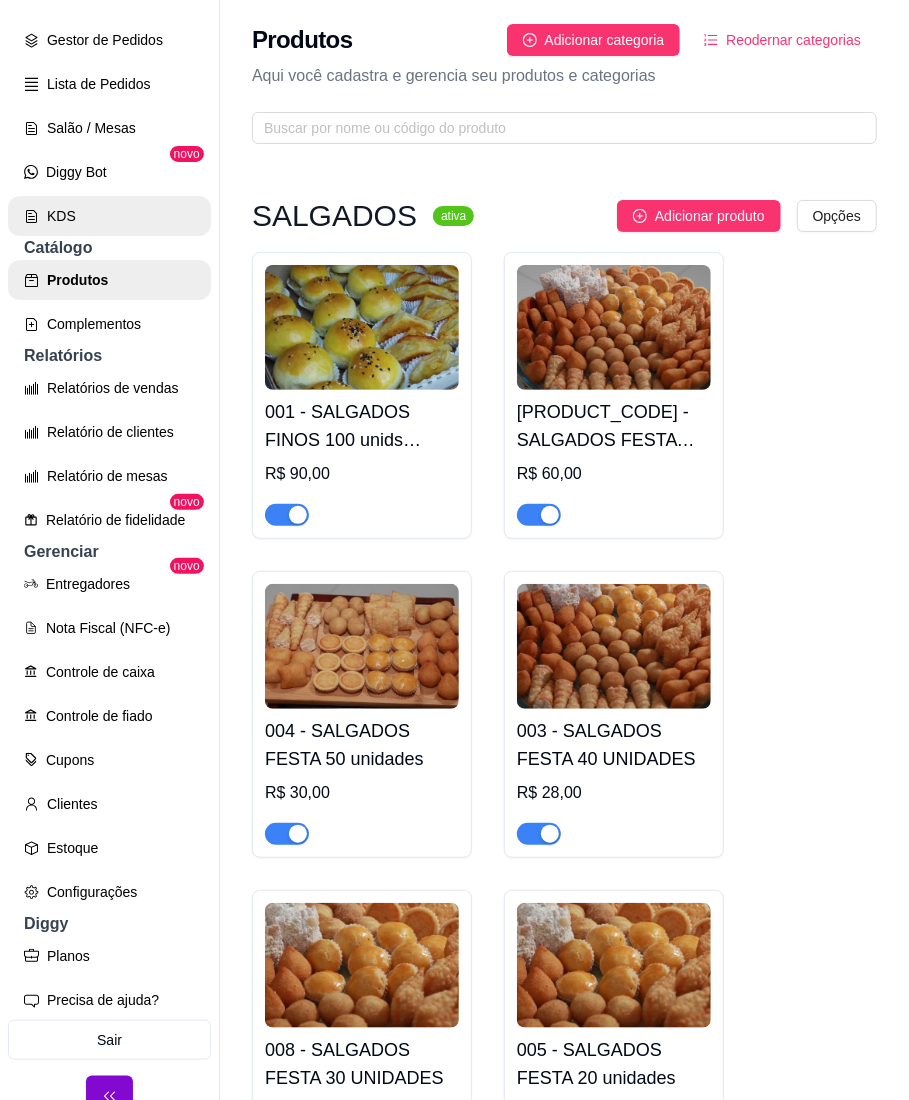 click on "KDS" at bounding box center (109, 216) 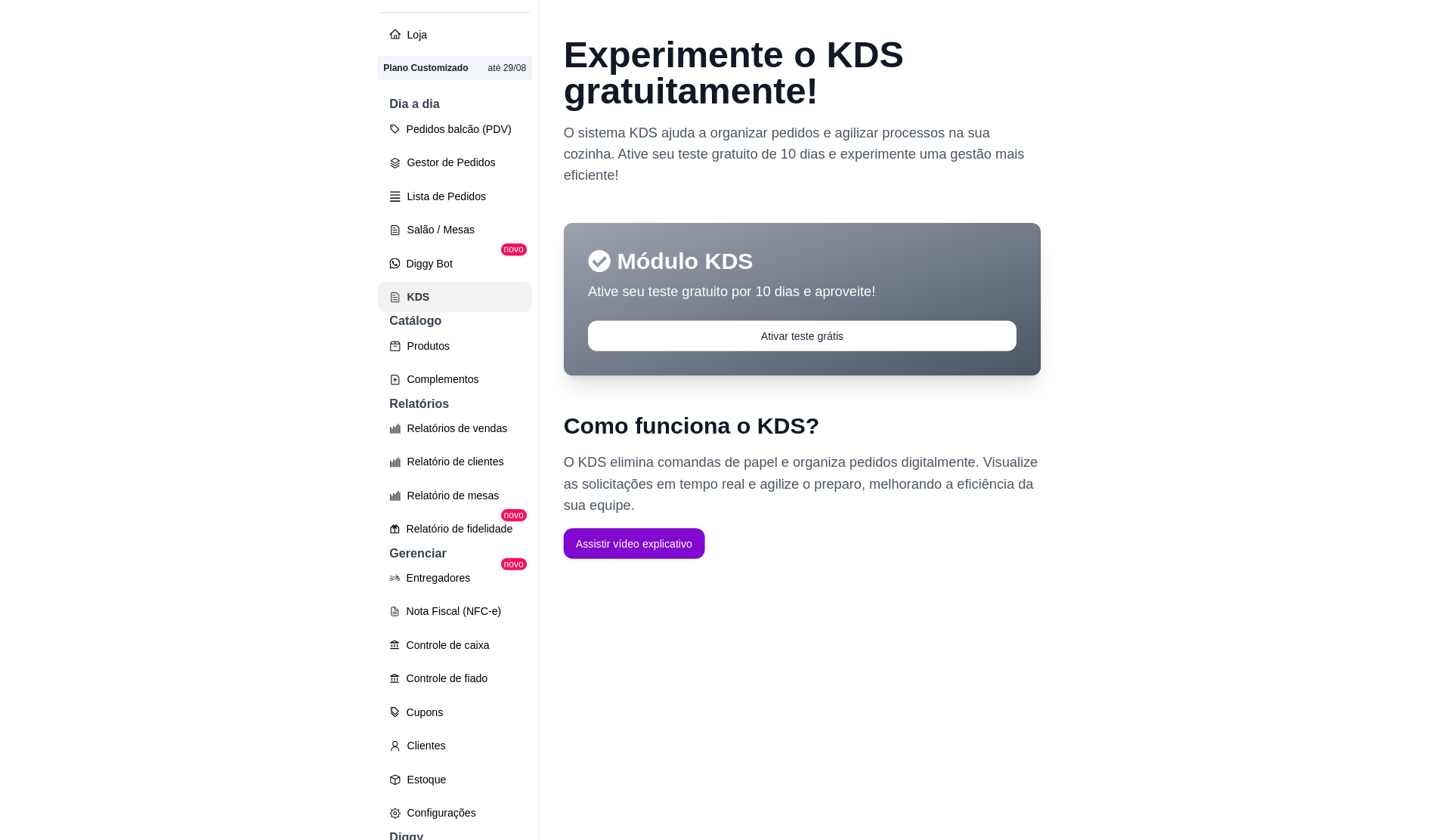 scroll, scrollTop: 36, scrollLeft: 0, axis: vertical 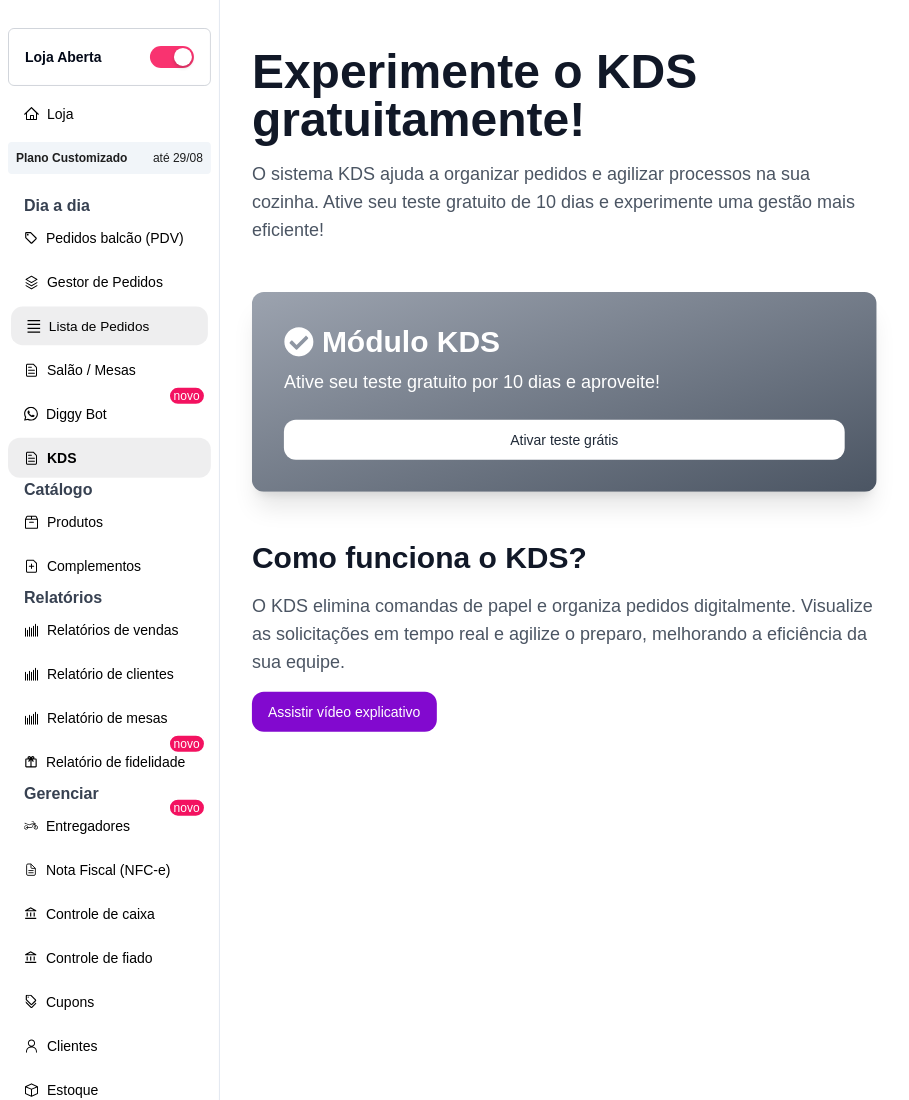 click on "Lista de Pedidos" at bounding box center (109, 326) 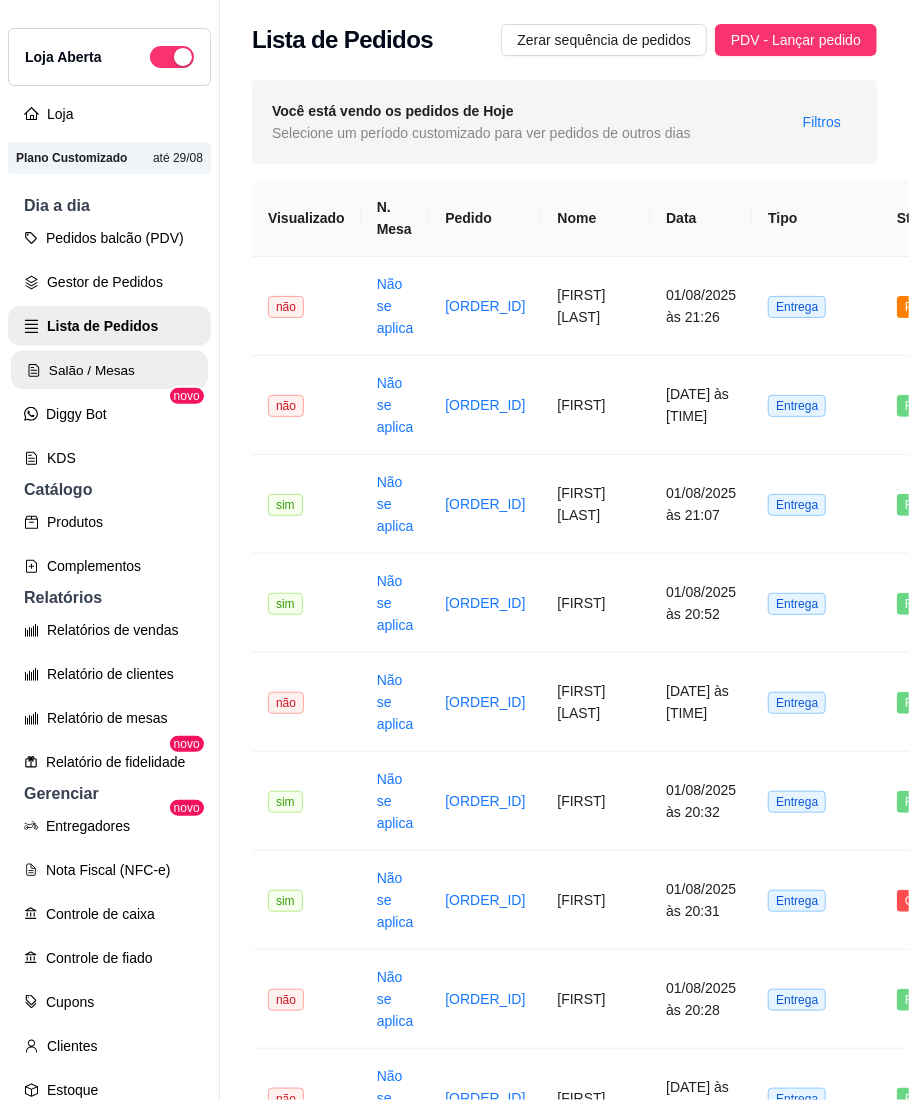 click on "Salão / Mesas" at bounding box center (109, 370) 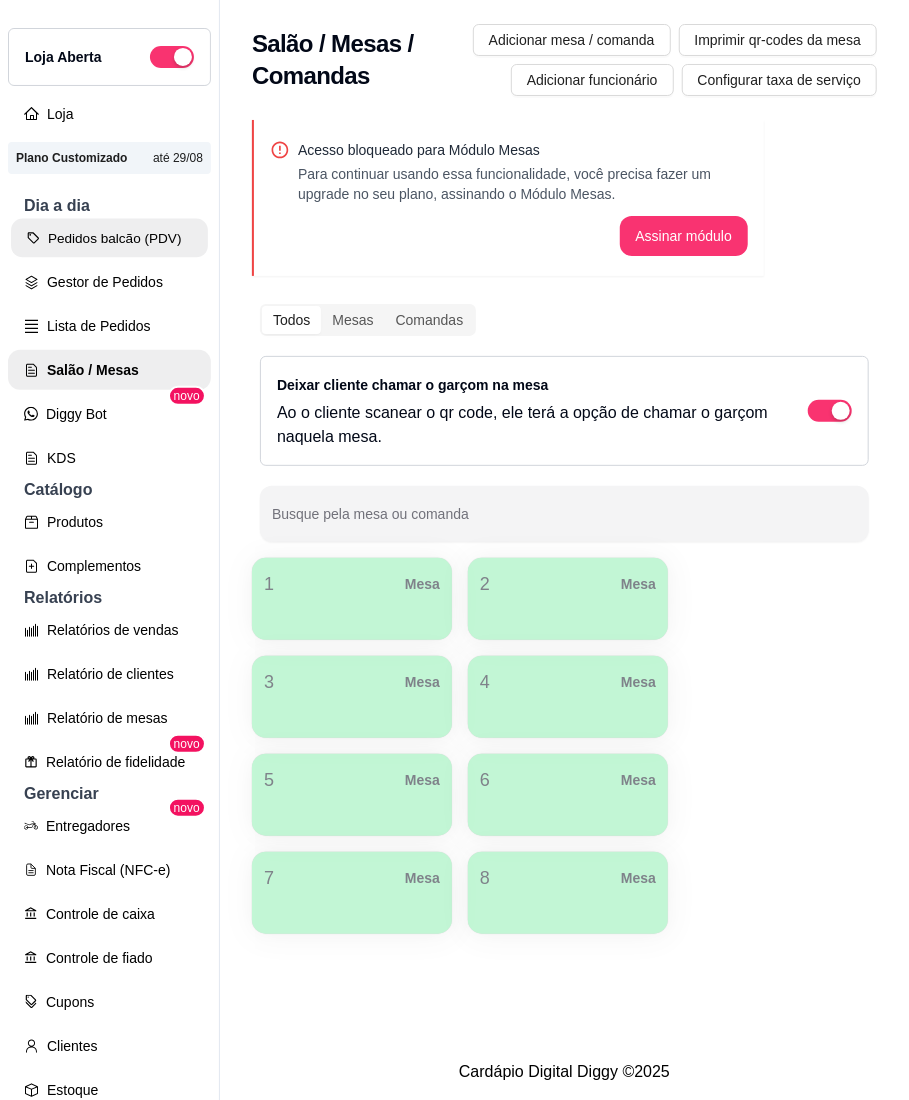 click on "Pedidos balcão (PDV)" at bounding box center [109, 238] 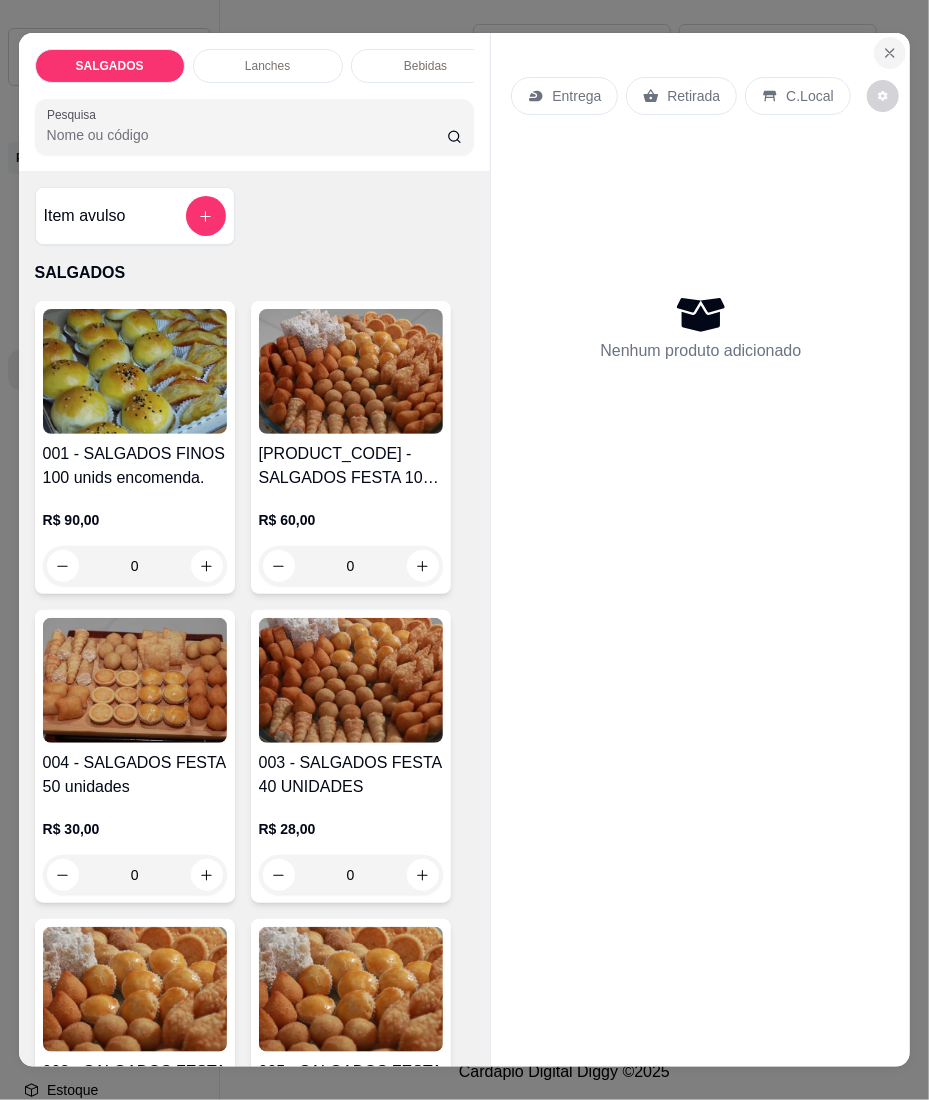 click at bounding box center (890, 53) 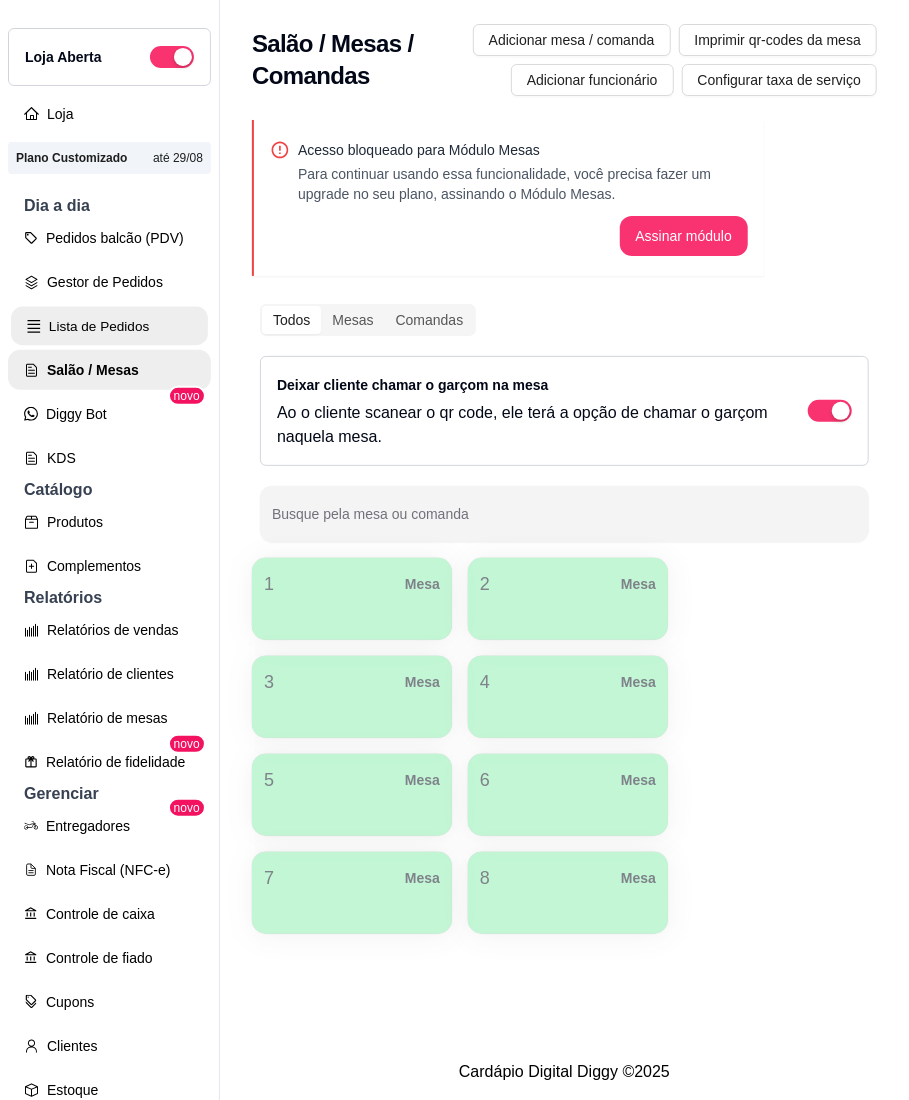 click on "Lista de Pedidos" at bounding box center [109, 326] 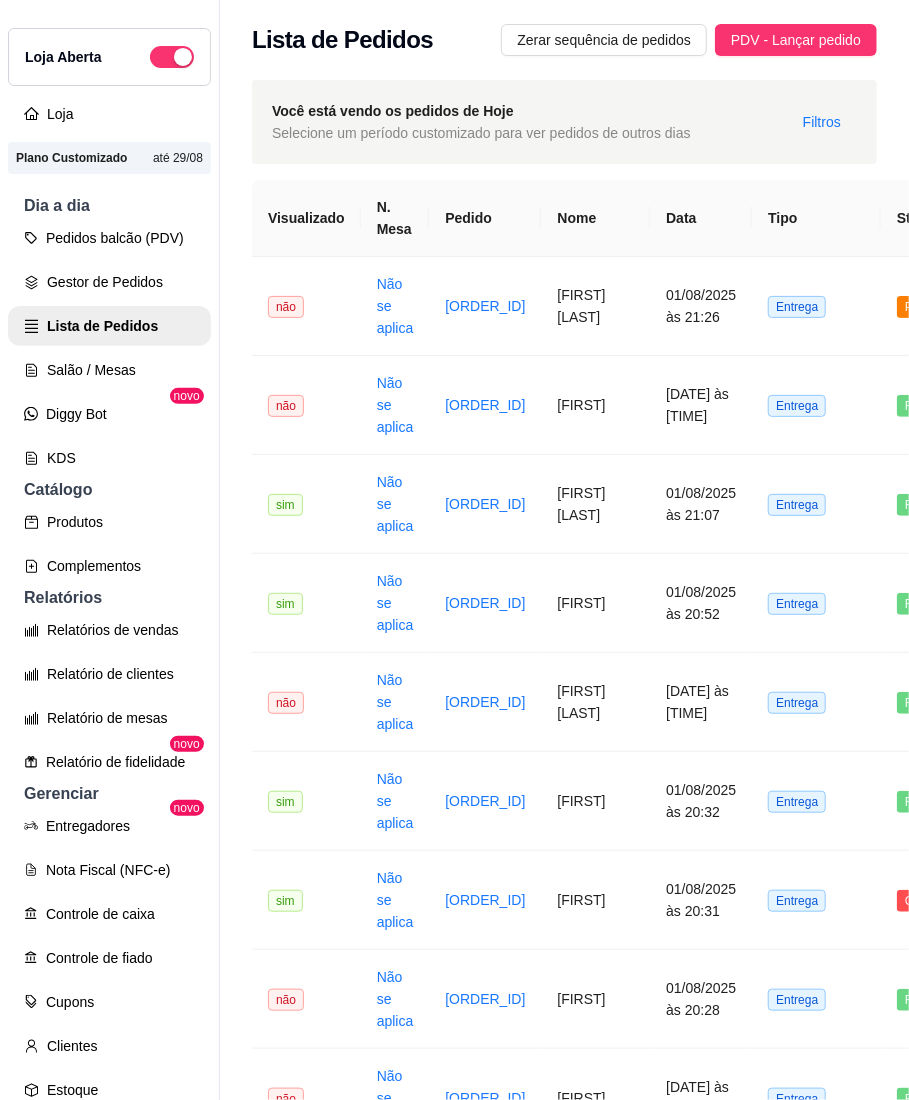 click on "Pedidos balcão (PDV) Gestor de Pedidos Lista de Pedidos Salão / Mesas Diggy Bot novo KDS" at bounding box center (109, 348) 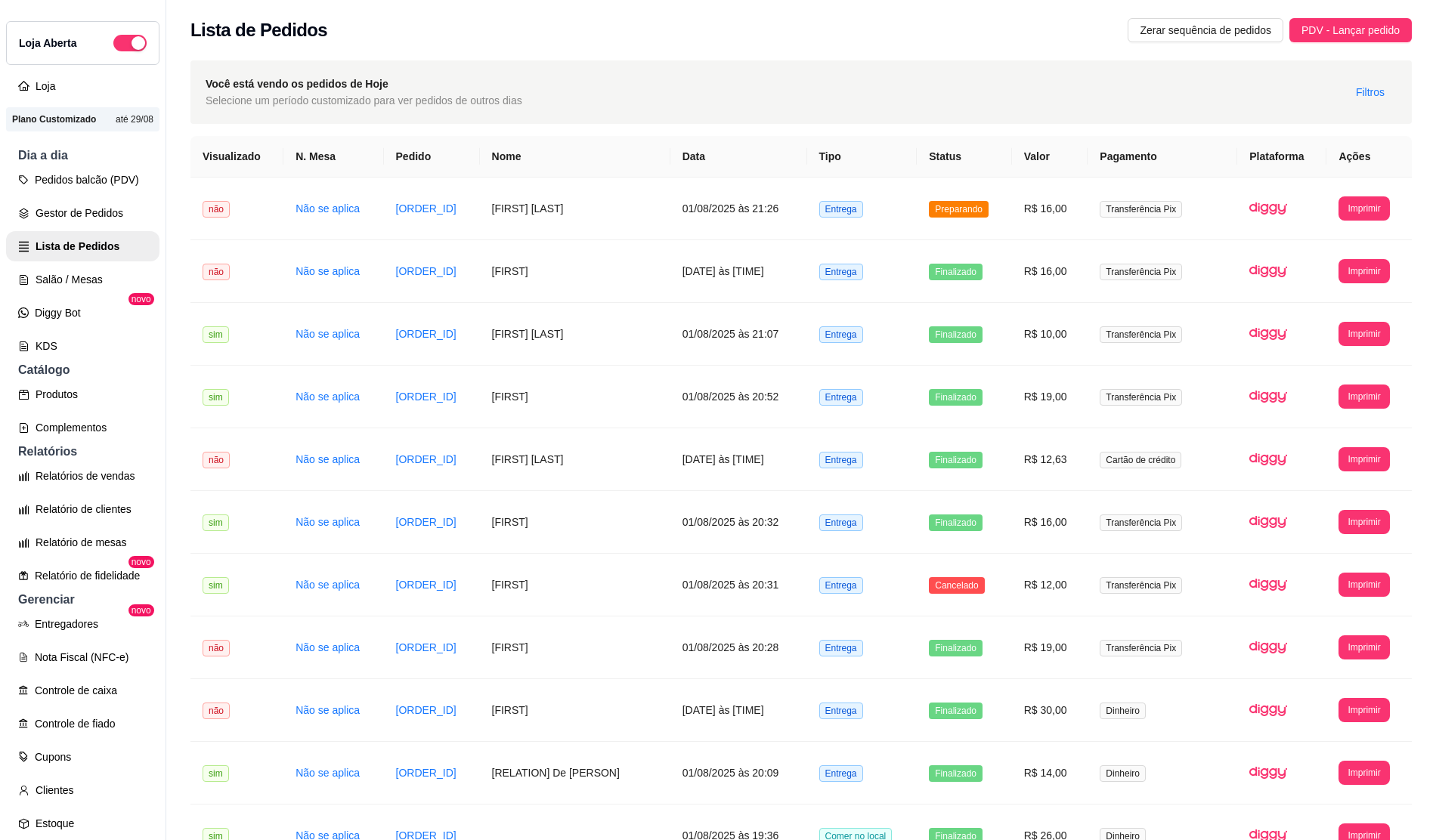 click on "Relatórios de vendas" at bounding box center [82, 476] 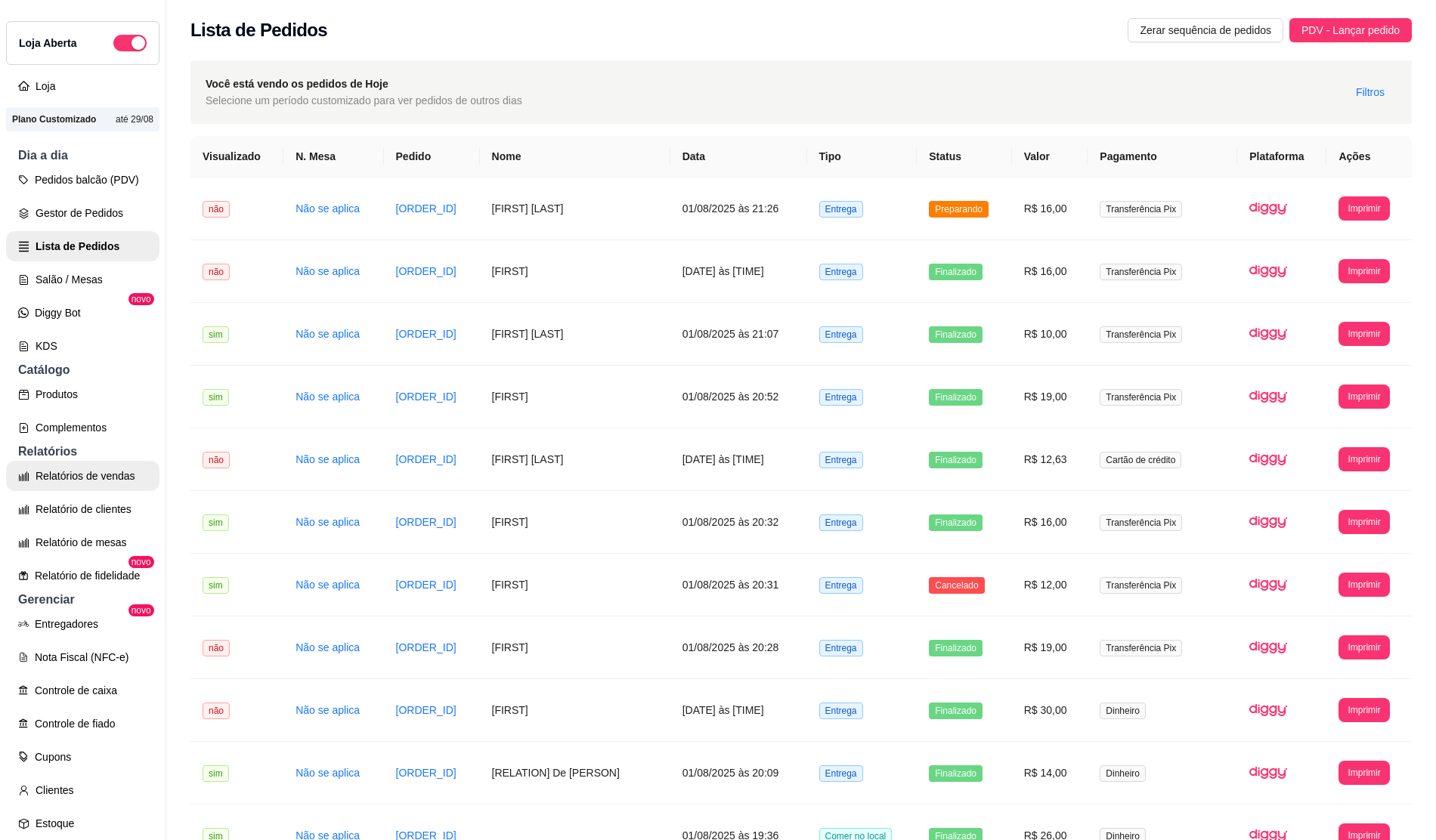 select on "ALL" 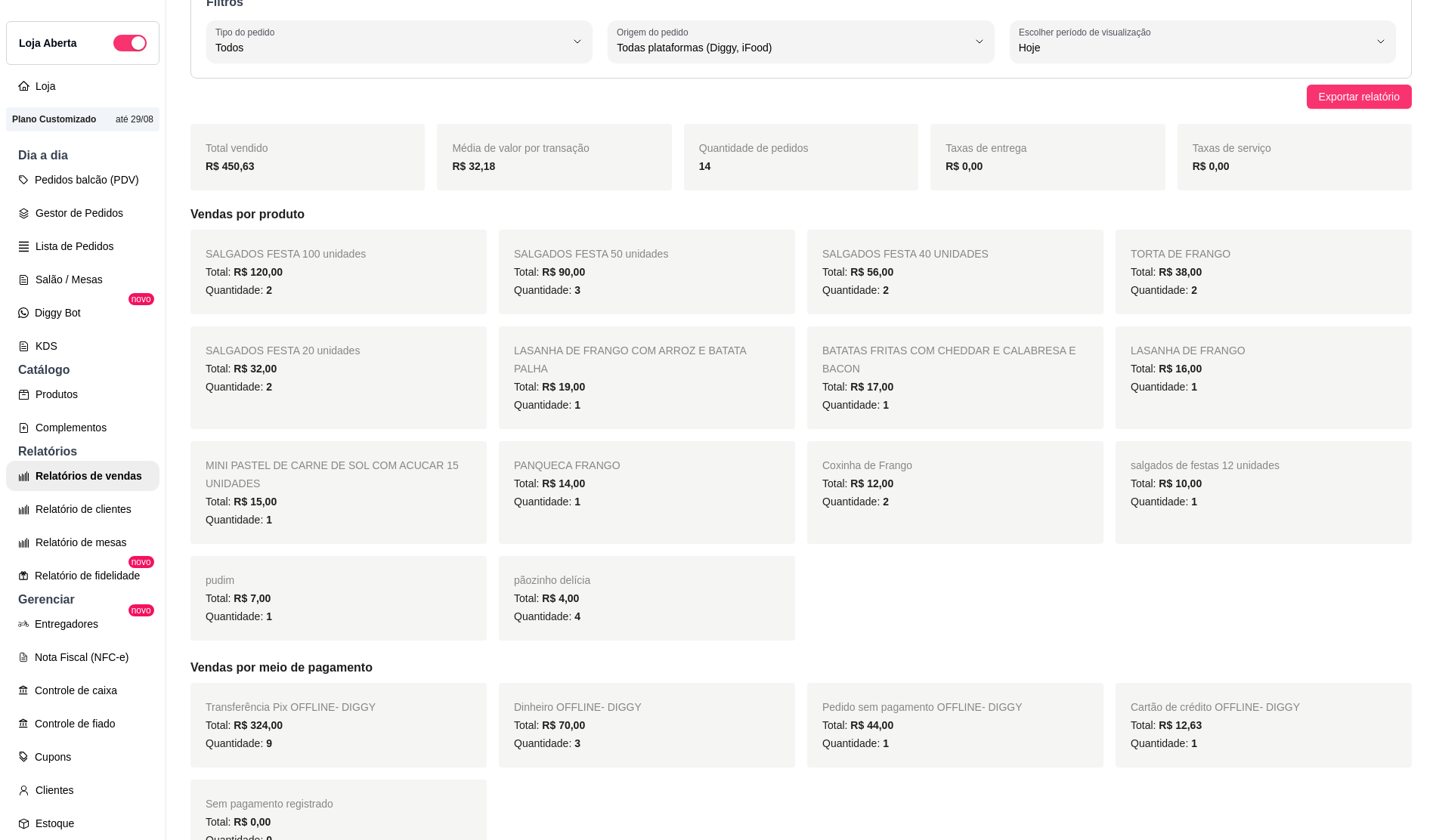 scroll, scrollTop: 0, scrollLeft: 0, axis: both 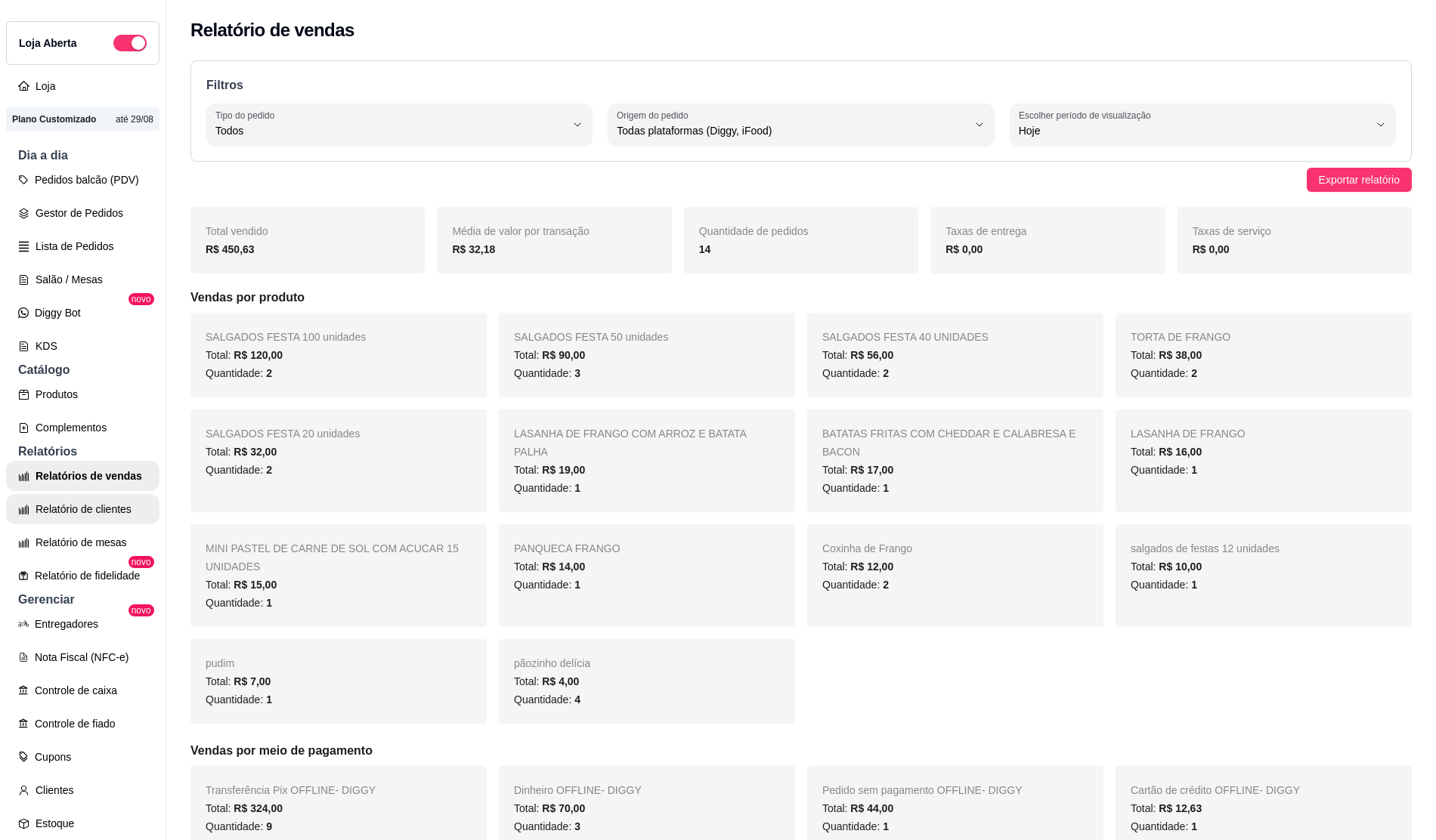 click on "Relatório de clientes" at bounding box center (82, 509) 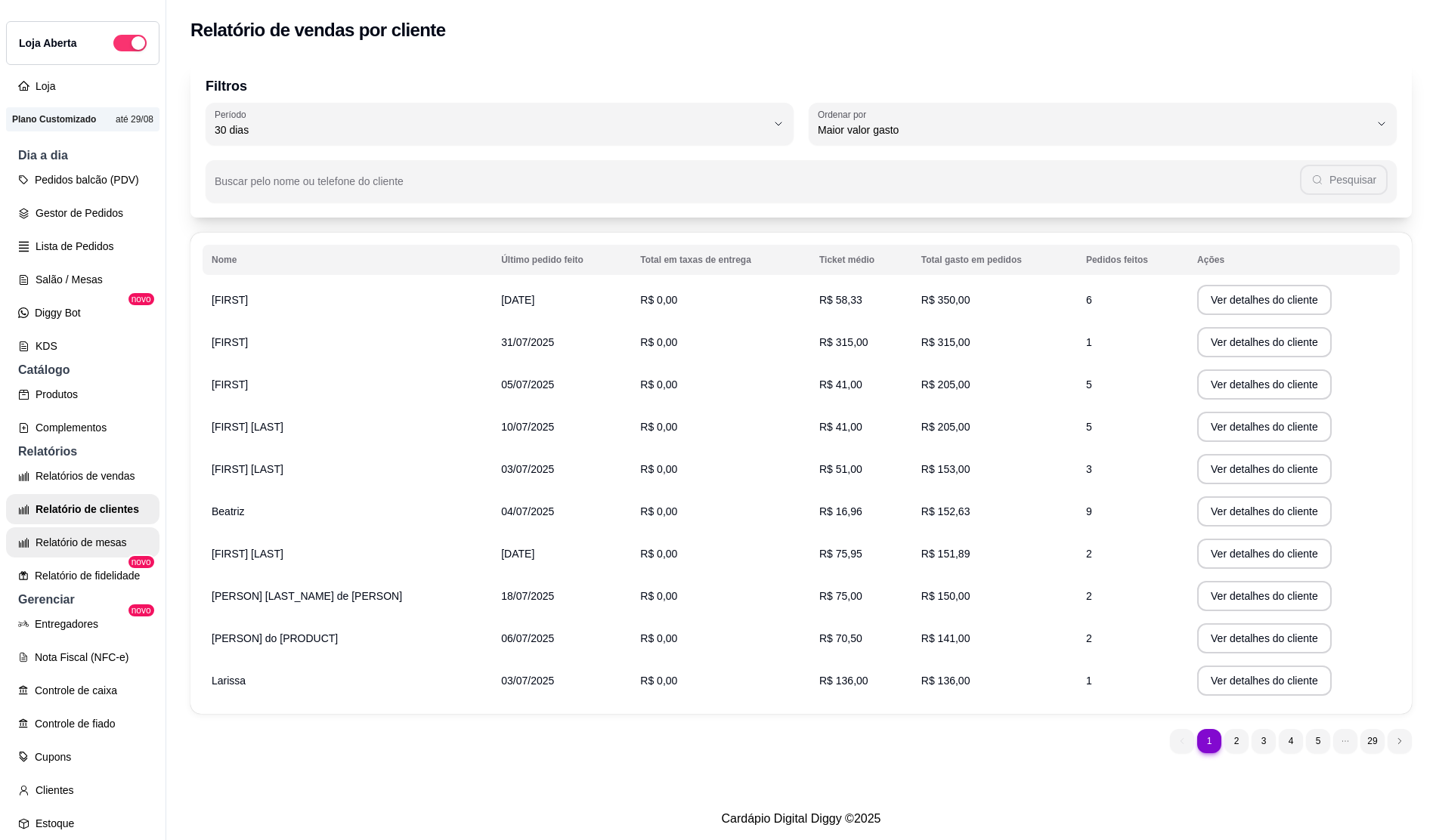 click on "Relatório de mesas" at bounding box center (82, 542) 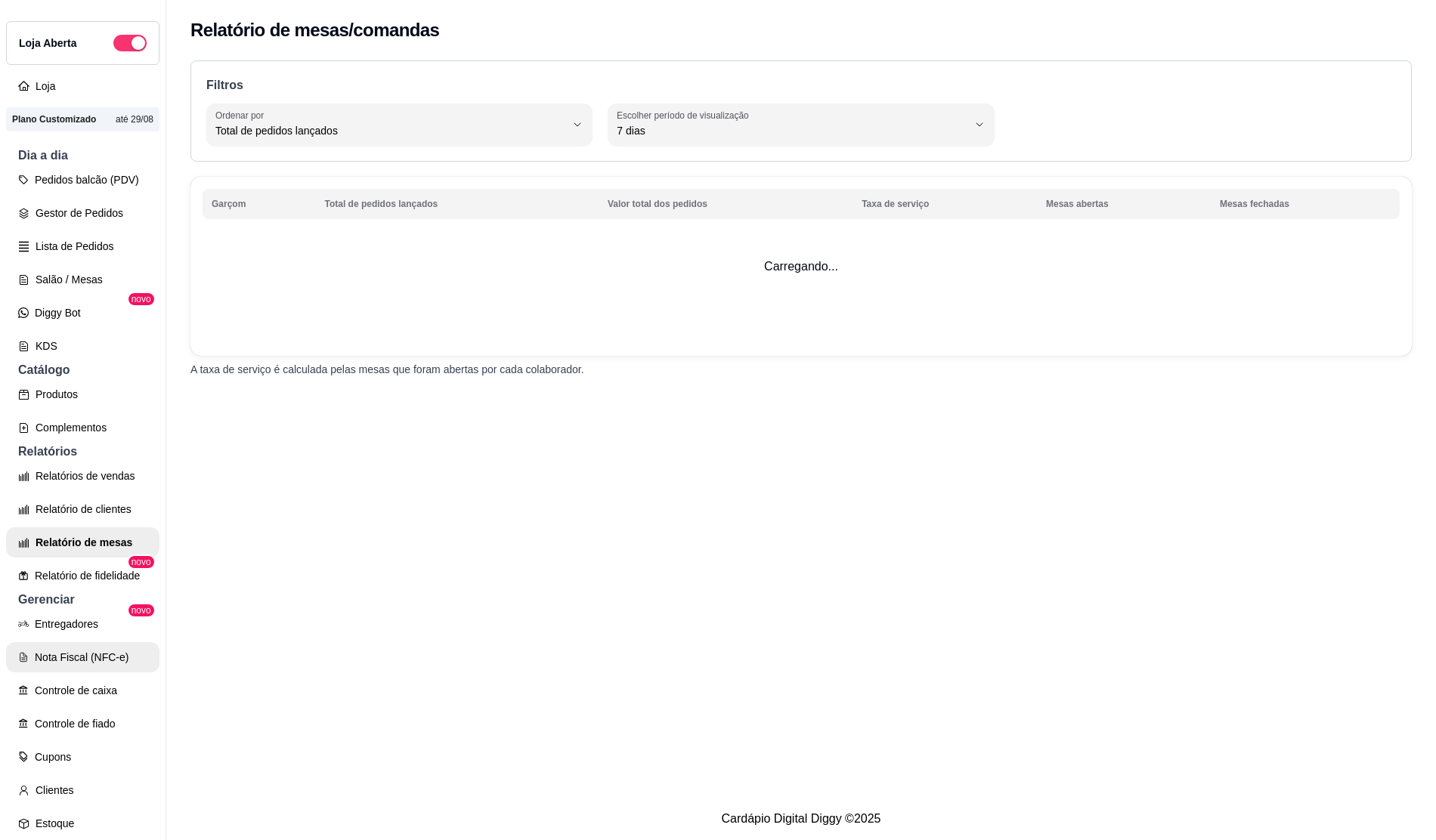 click on "Nota Fiscal (NFC-e)" at bounding box center (82, 657) 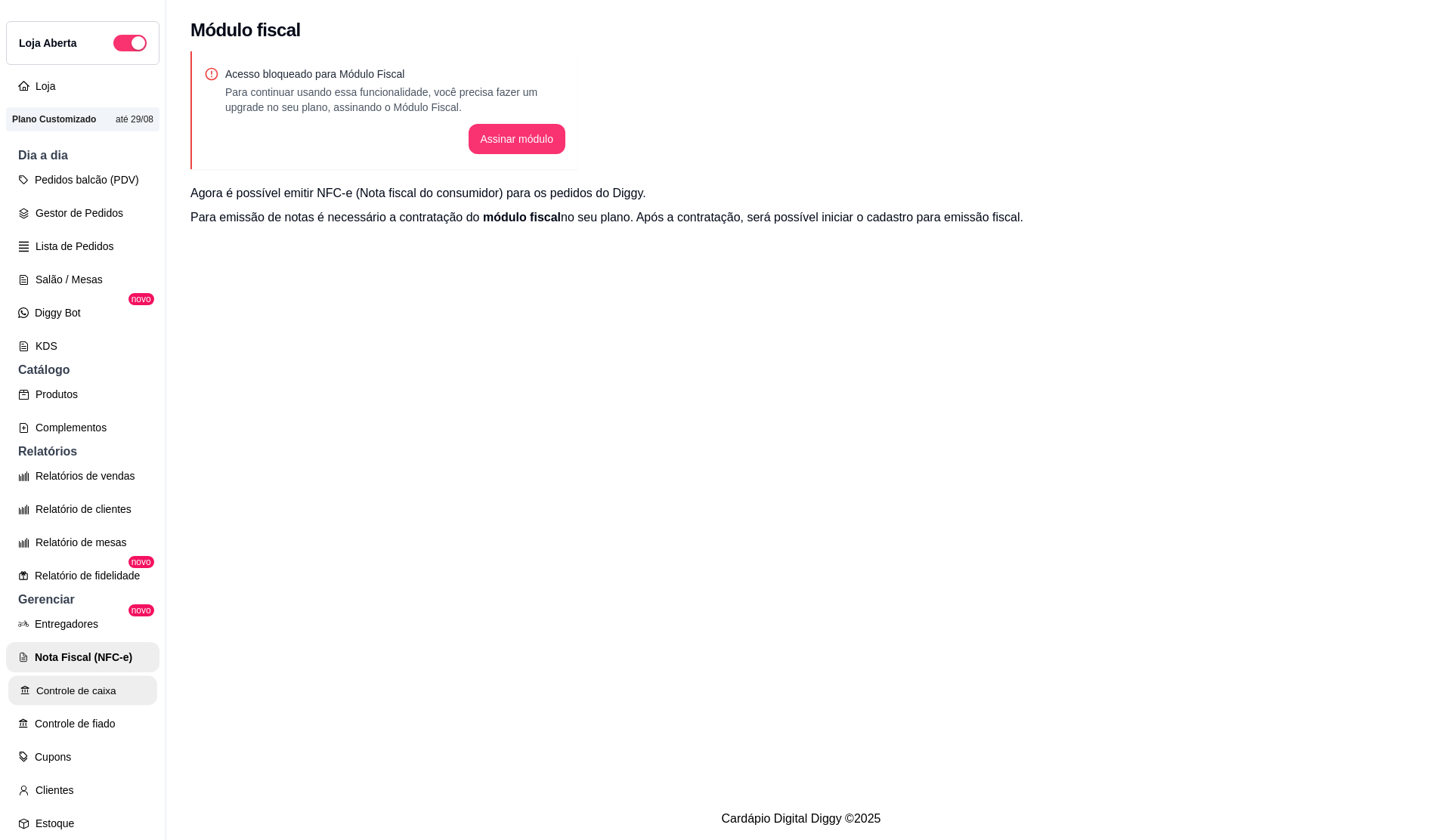 click on "Controle de caixa" at bounding box center [82, 690] 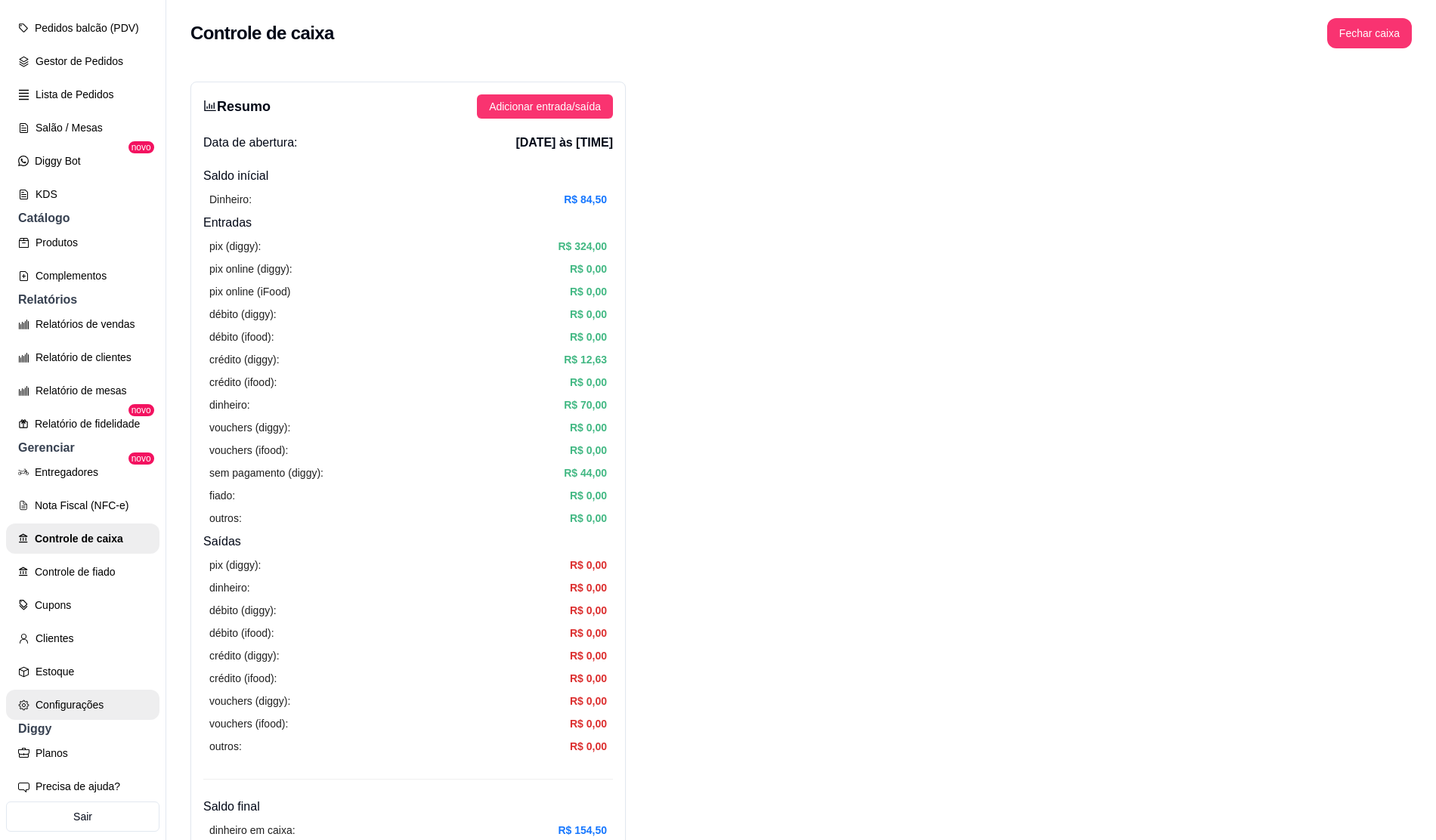 scroll, scrollTop: 228, scrollLeft: 0, axis: vertical 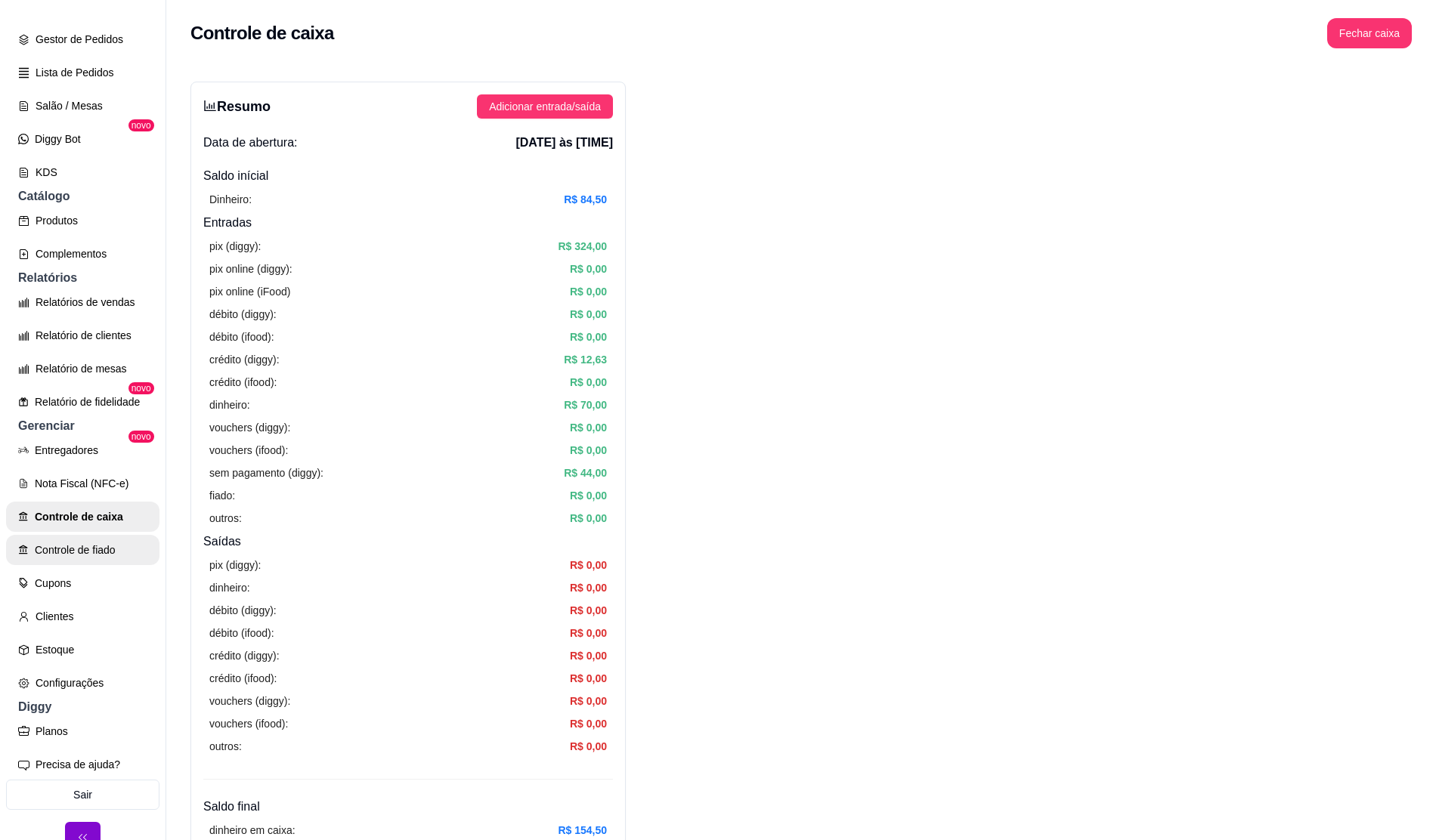 click on "Controle de fiado" at bounding box center [82, 550] 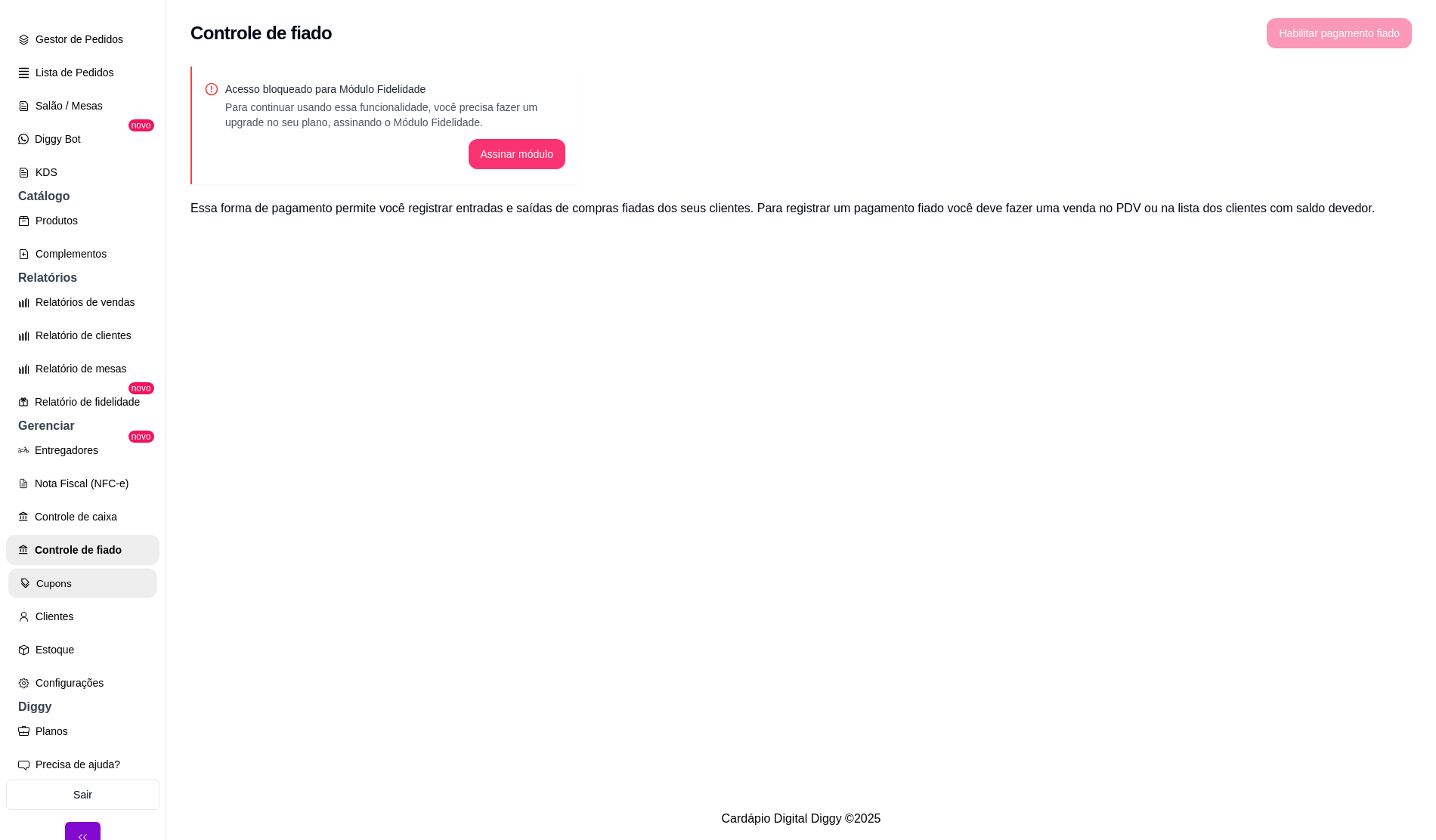click on "Cupons" at bounding box center [82, 583] 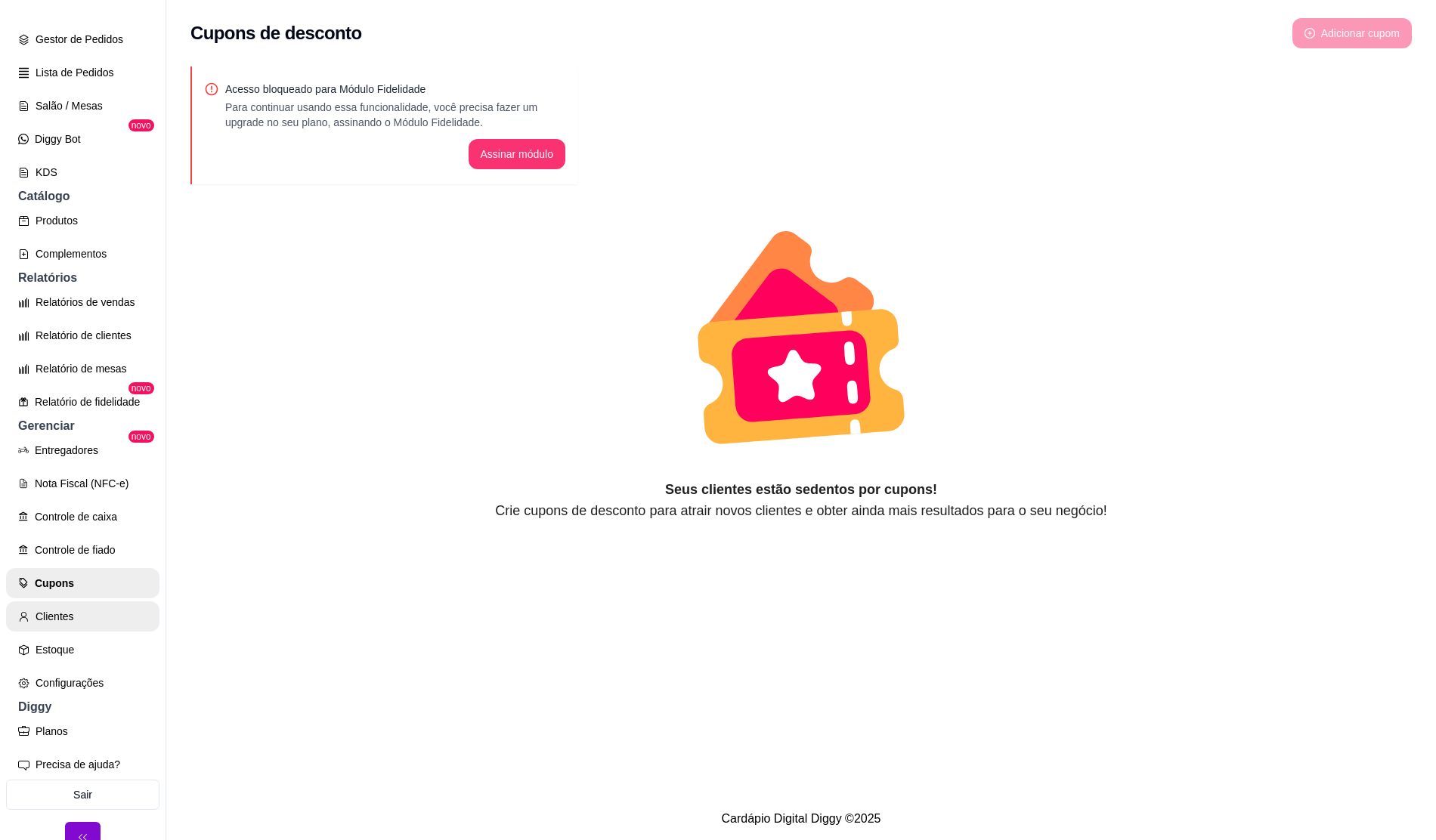 click on "Clientes" at bounding box center [82, 616] 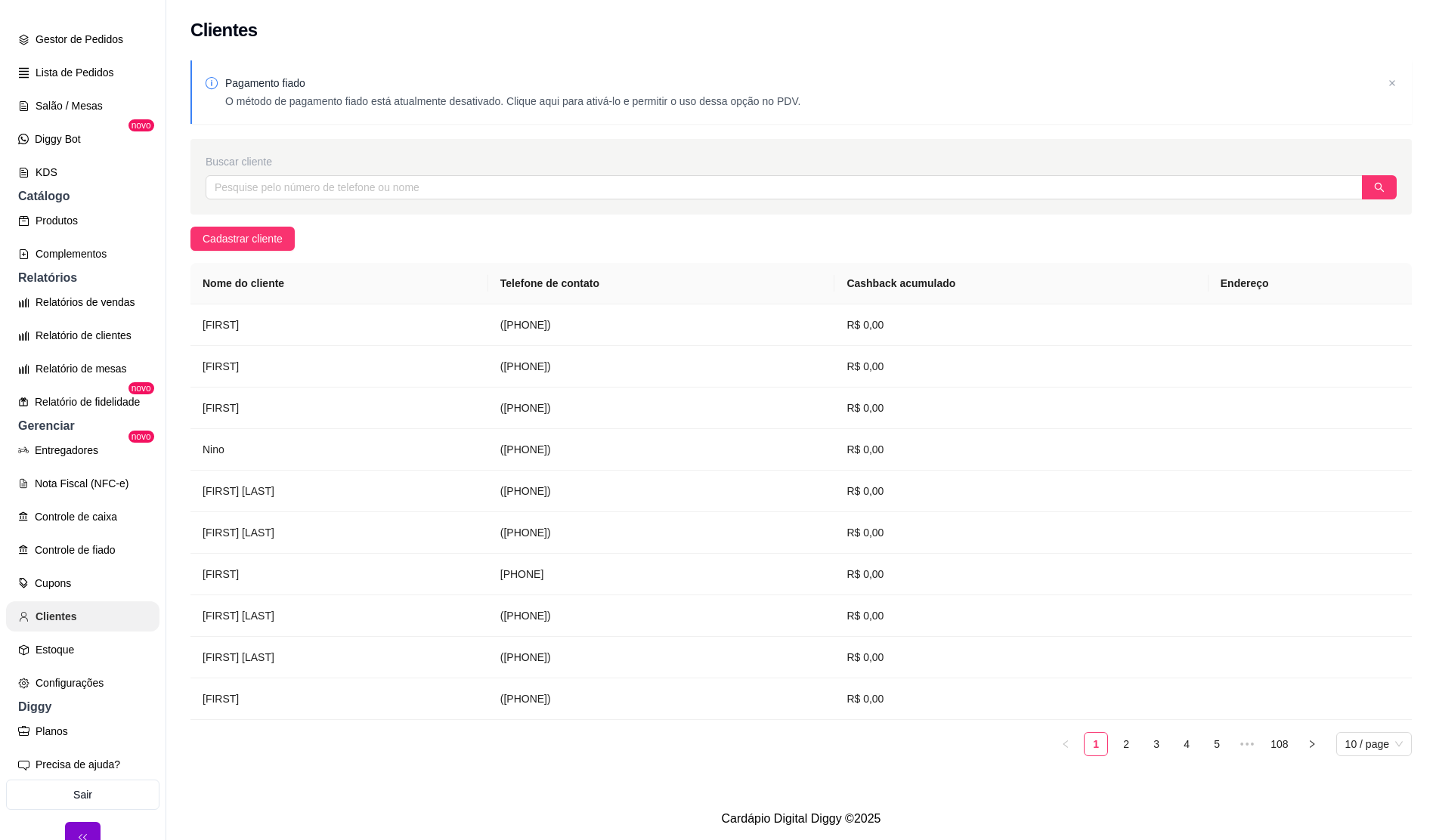 click on "Clientes" at bounding box center [82, 616] 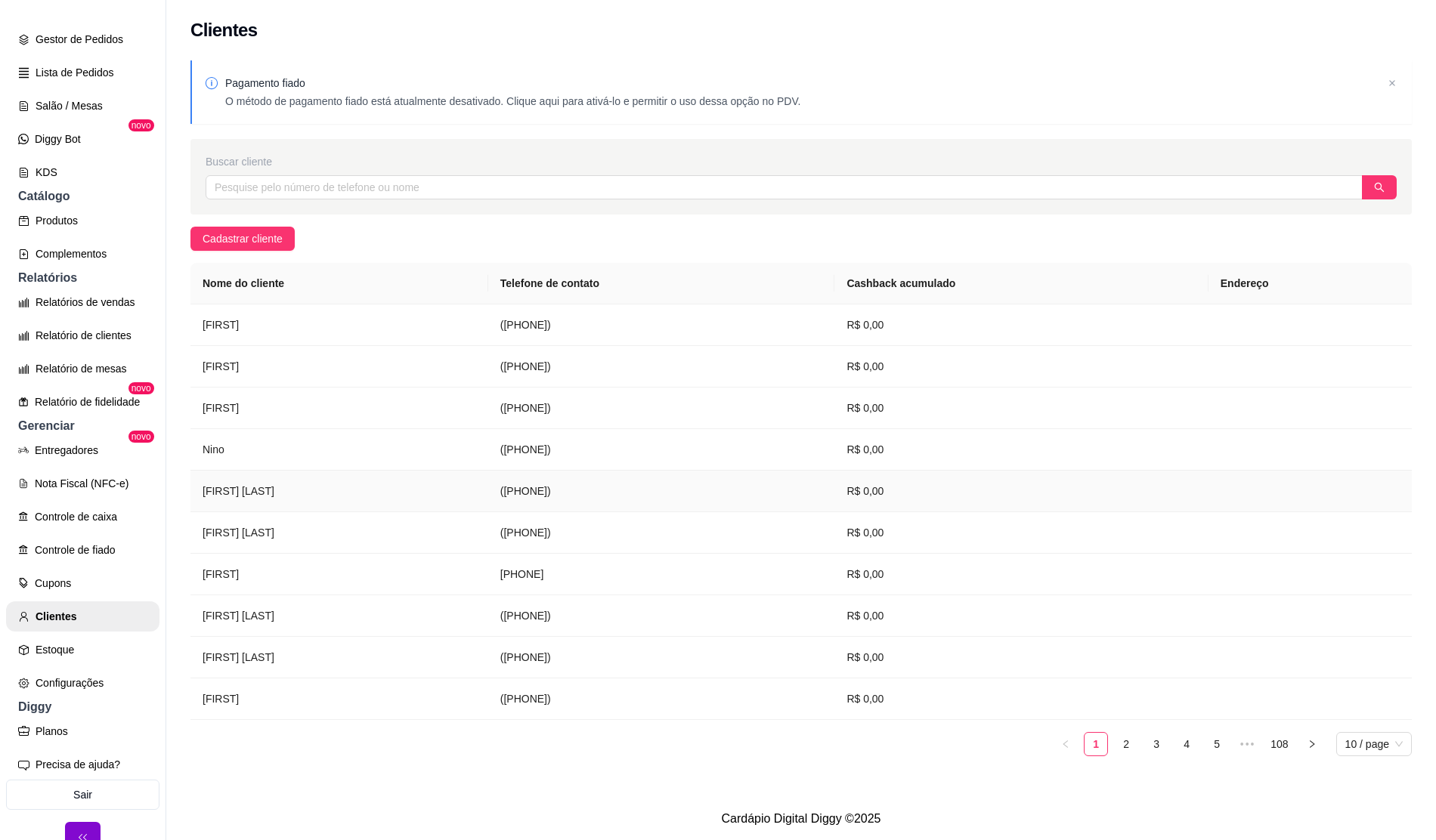 scroll, scrollTop: 0, scrollLeft: 0, axis: both 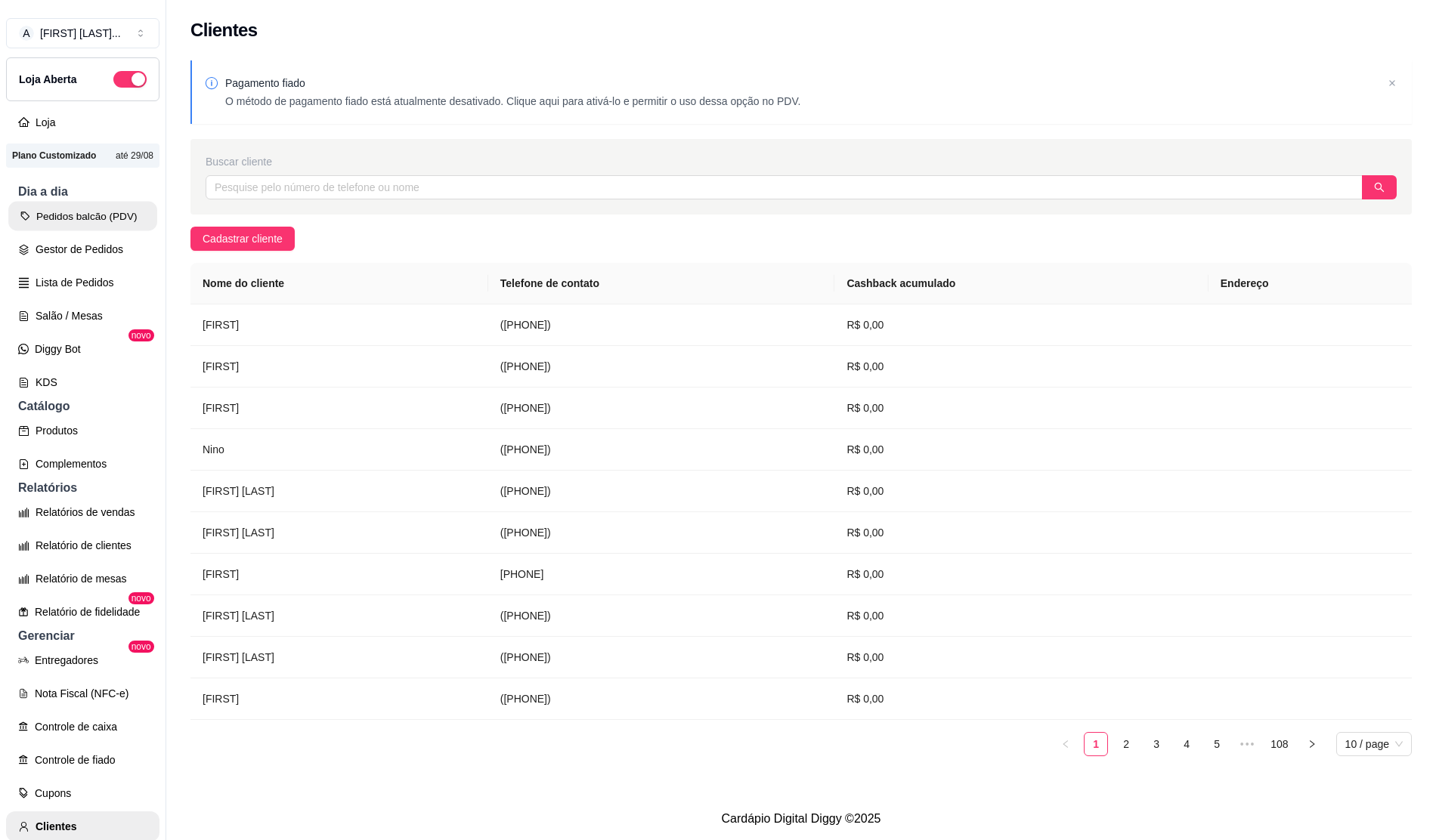 click on "Pedidos balcão (PDV)" at bounding box center [82, 216] 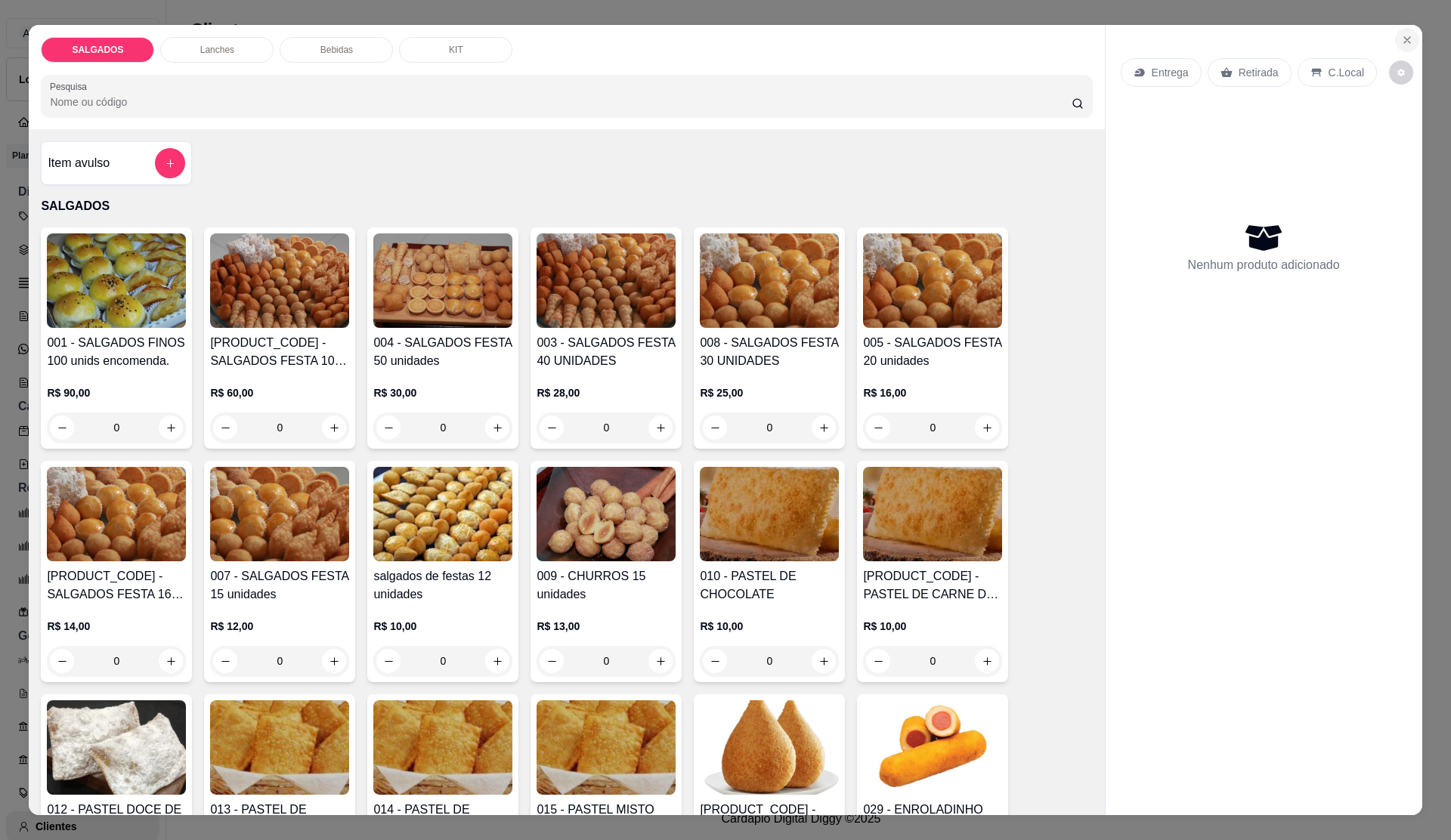 click at bounding box center (1407, 40) 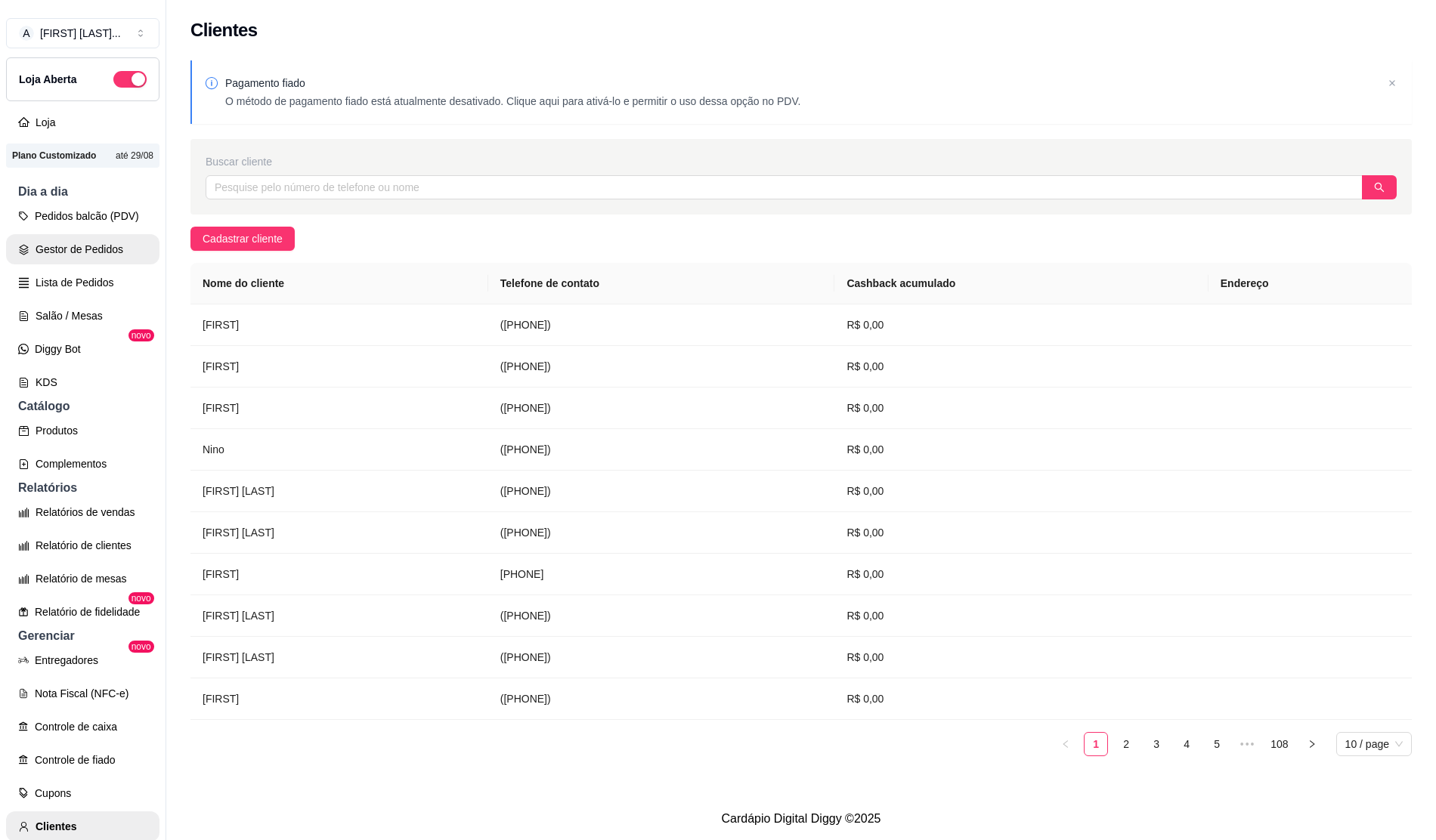 click 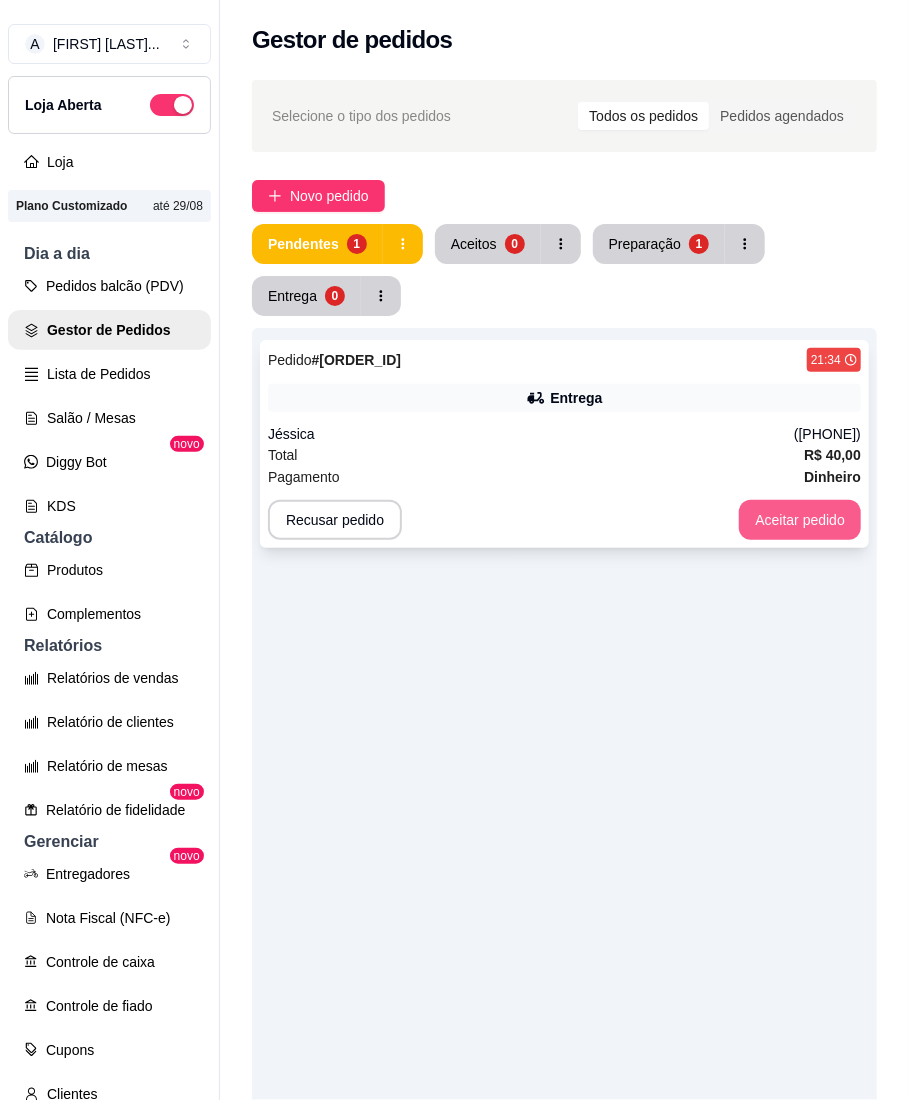 click on "Aceitar pedido" at bounding box center [800, 520] 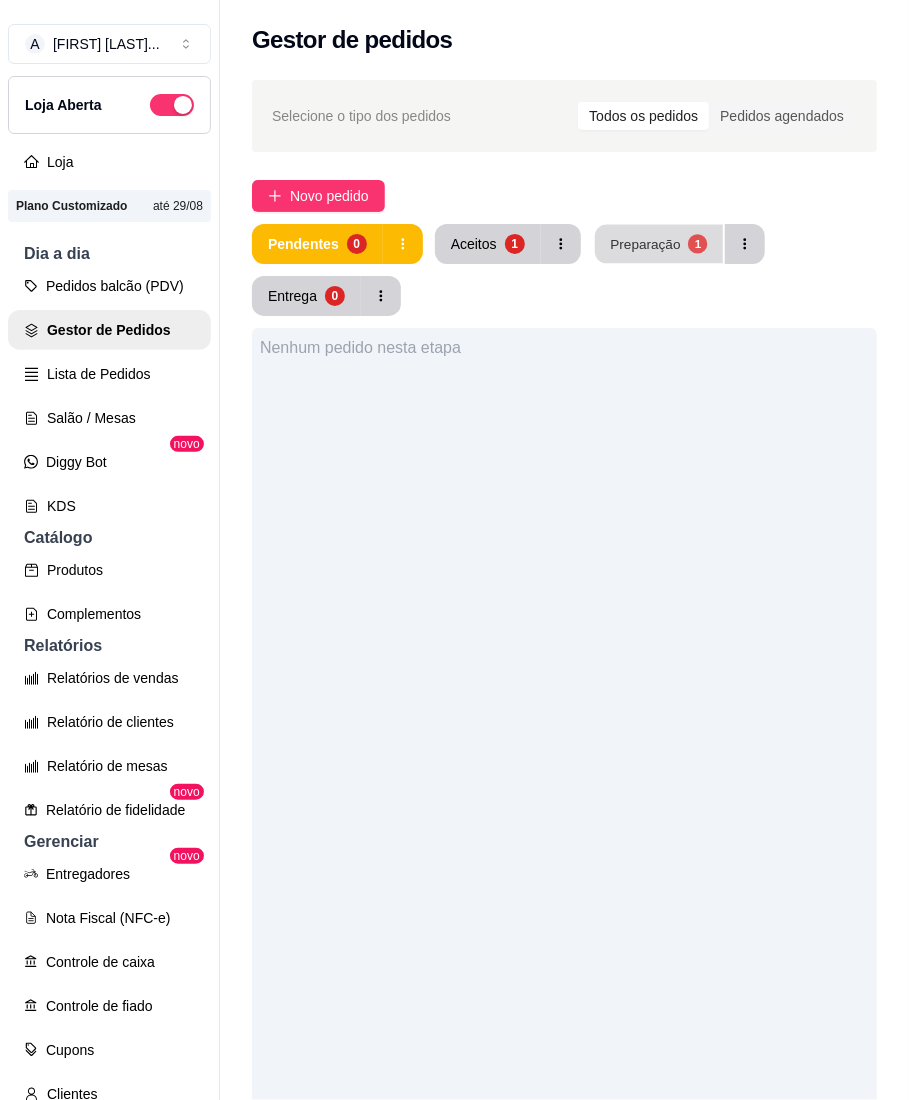 click on "Preparação" at bounding box center [645, 243] 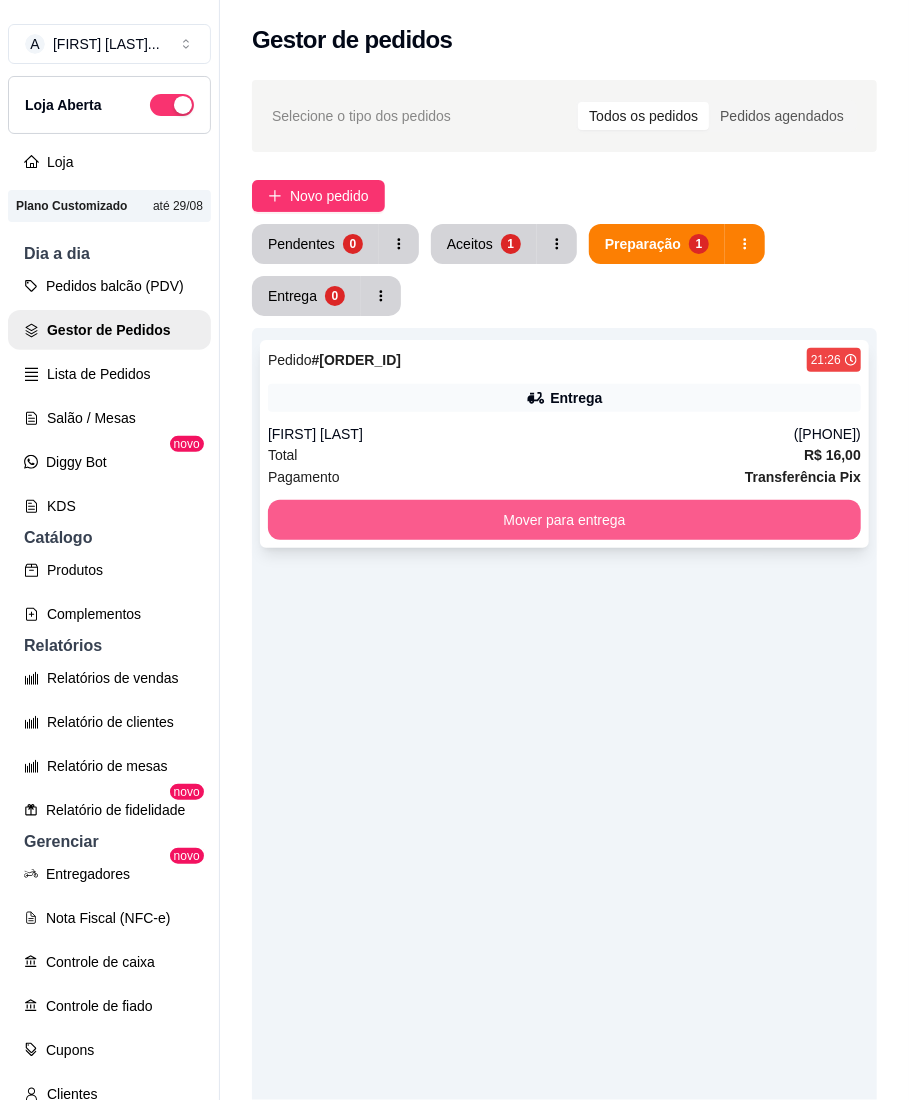 click on "Mover para entrega" at bounding box center (564, 520) 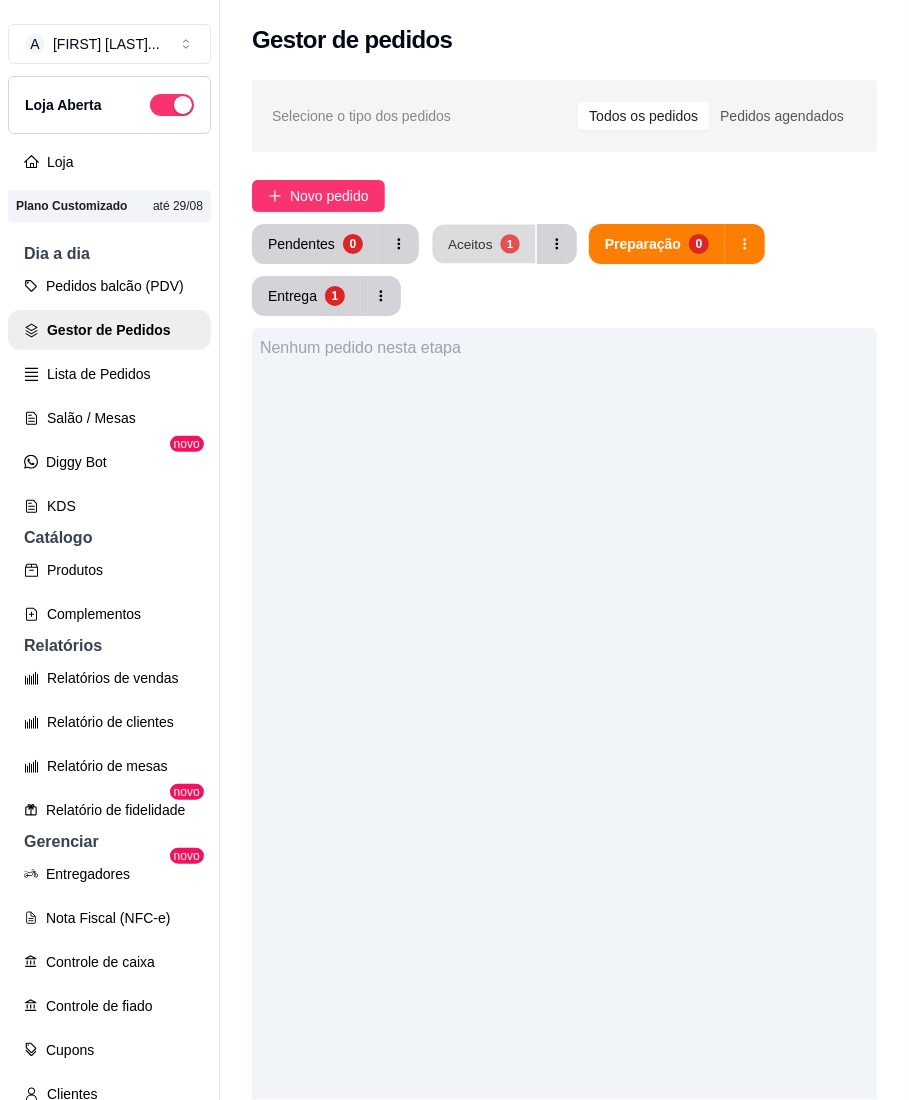 click on "Aceitos" at bounding box center [470, 243] 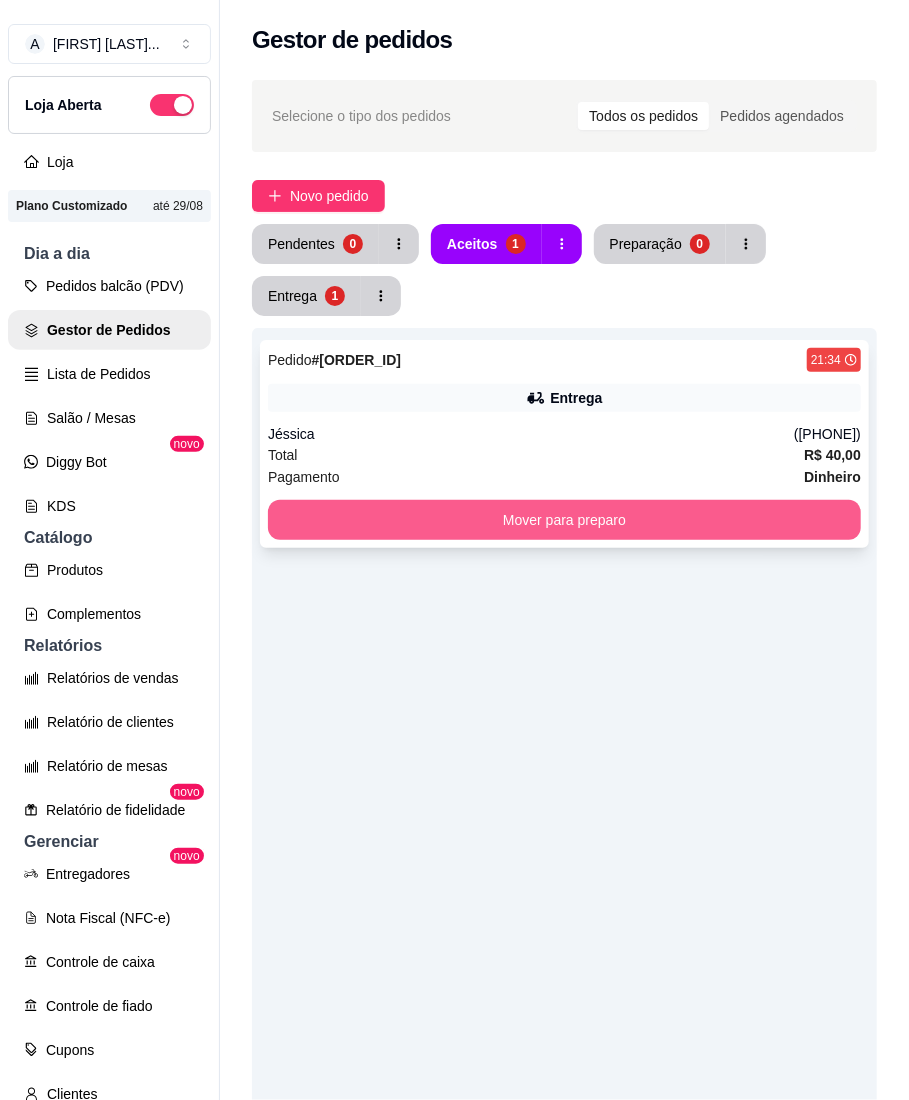click on "Mover para preparo" at bounding box center [564, 520] 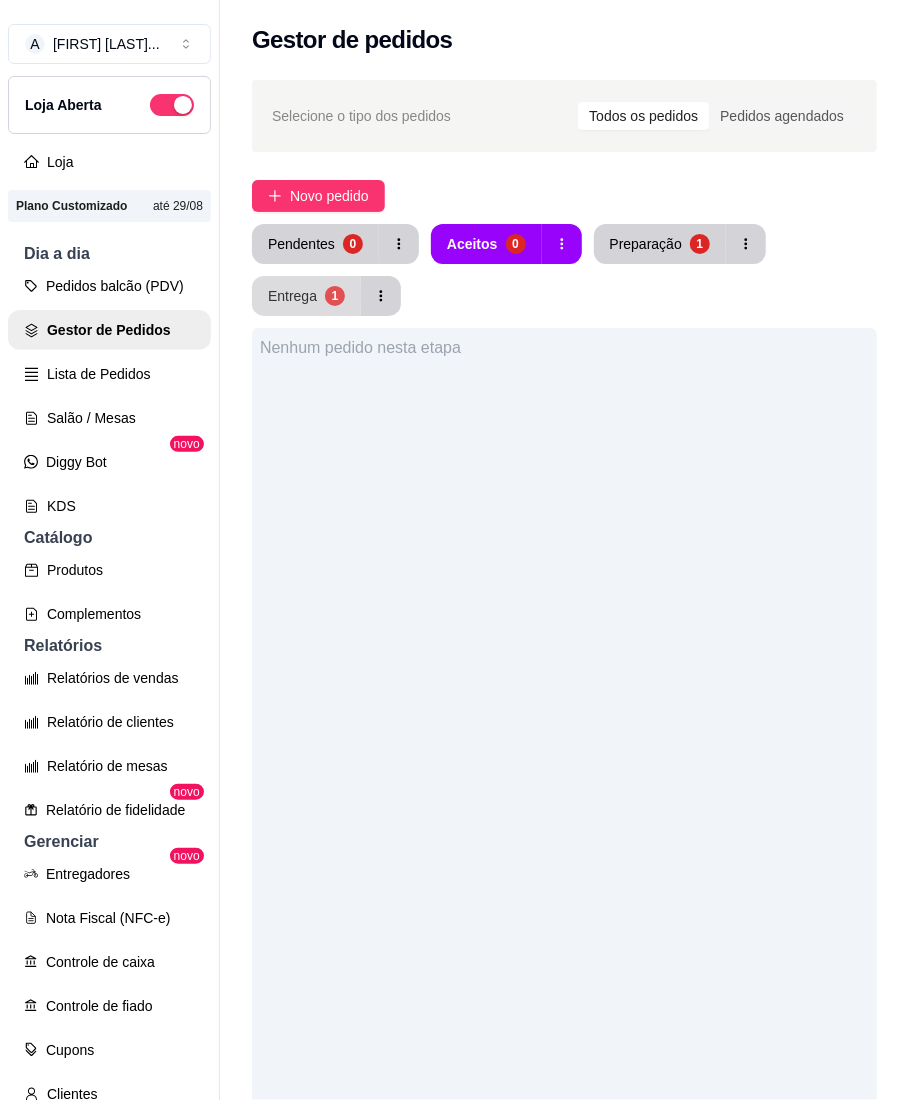 click on "Entrega 1" at bounding box center [306, 296] 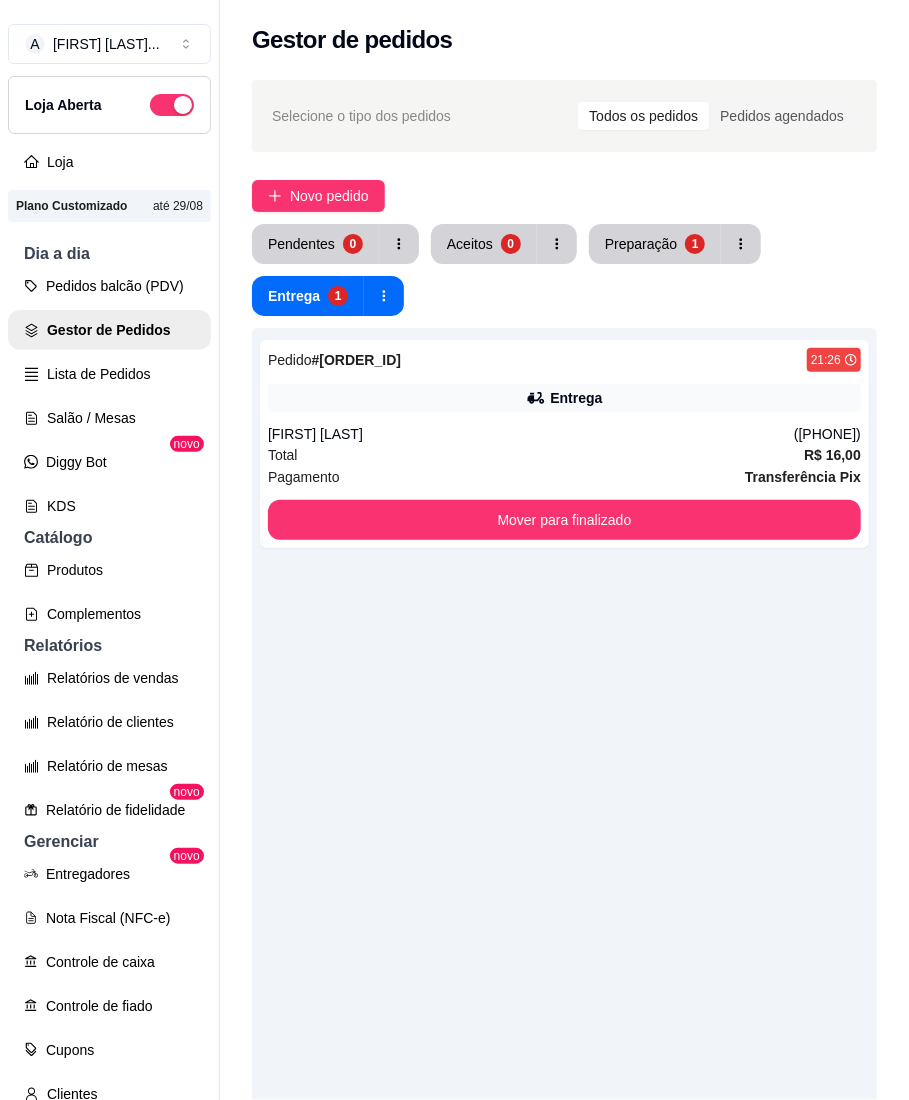 click on "Novo pedido" at bounding box center (564, 196) 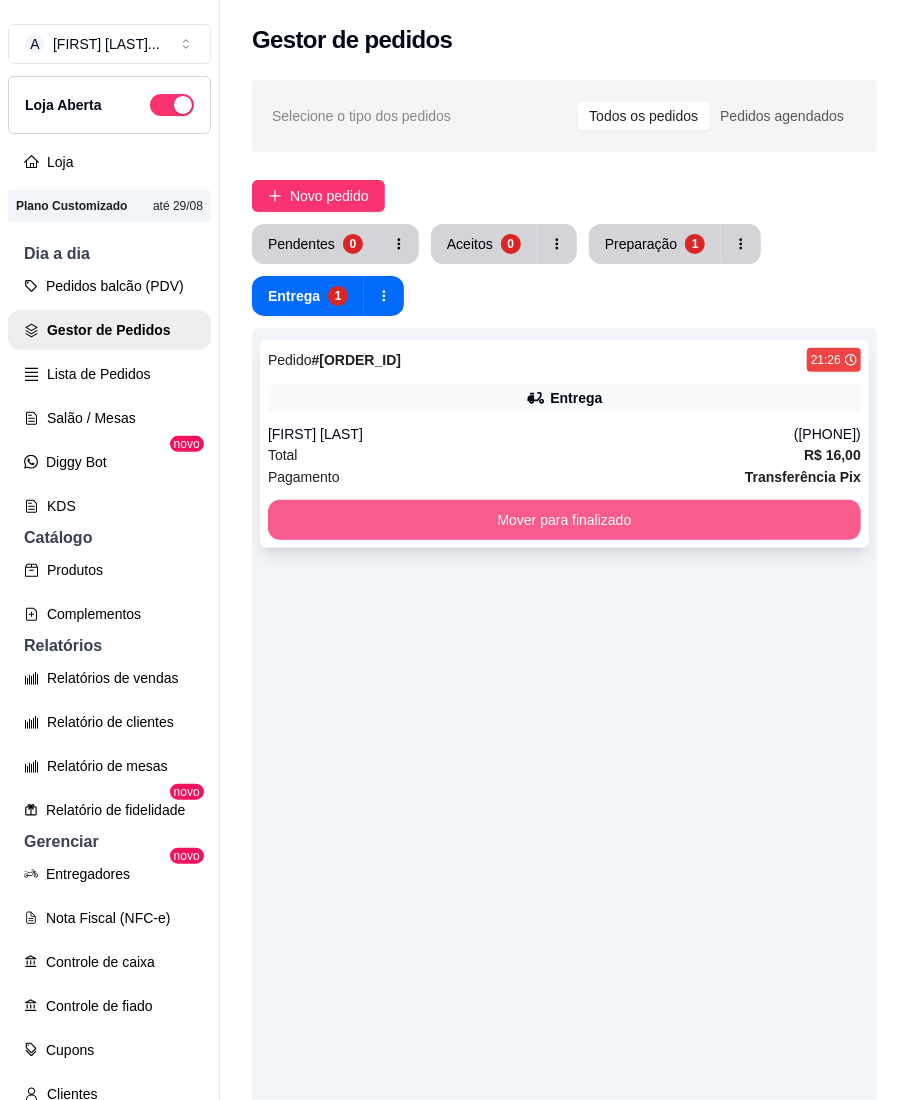 click on "Mover para finalizado" at bounding box center (564, 520) 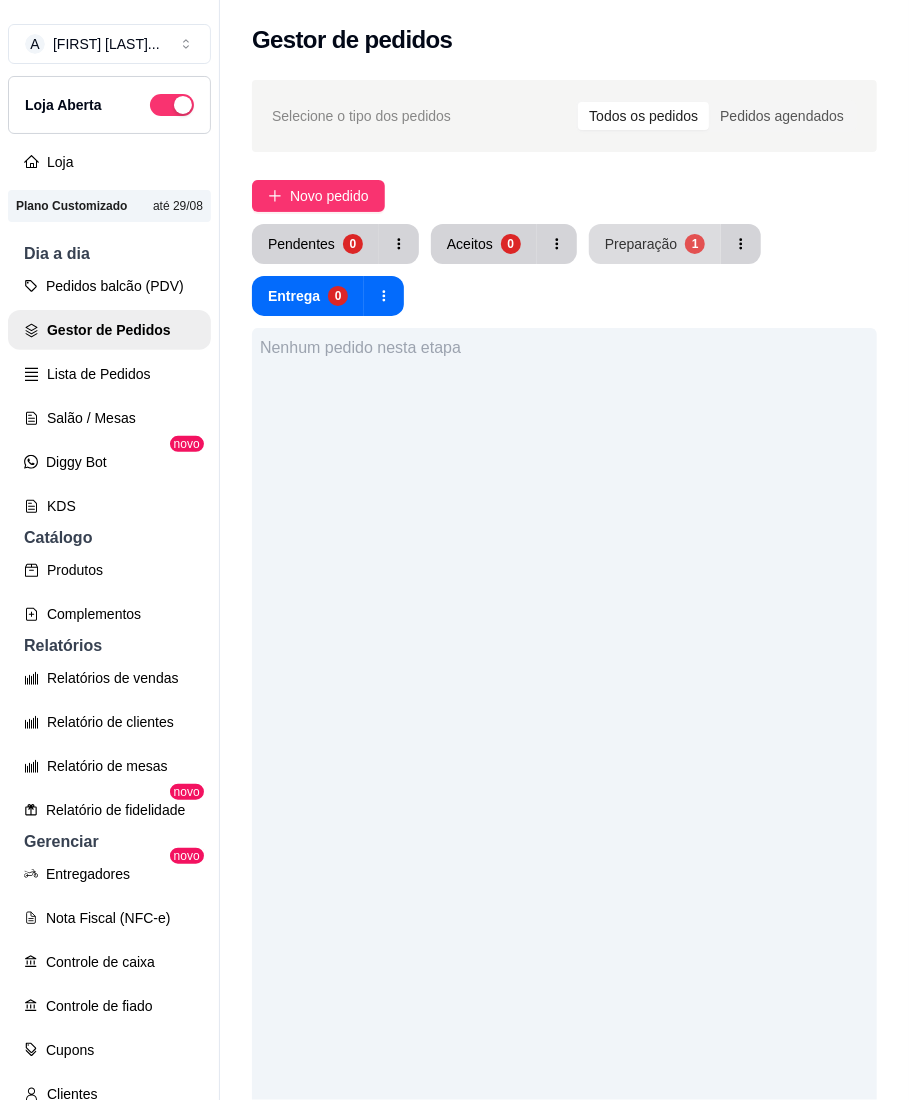 click on "Preparação 1" at bounding box center (655, 244) 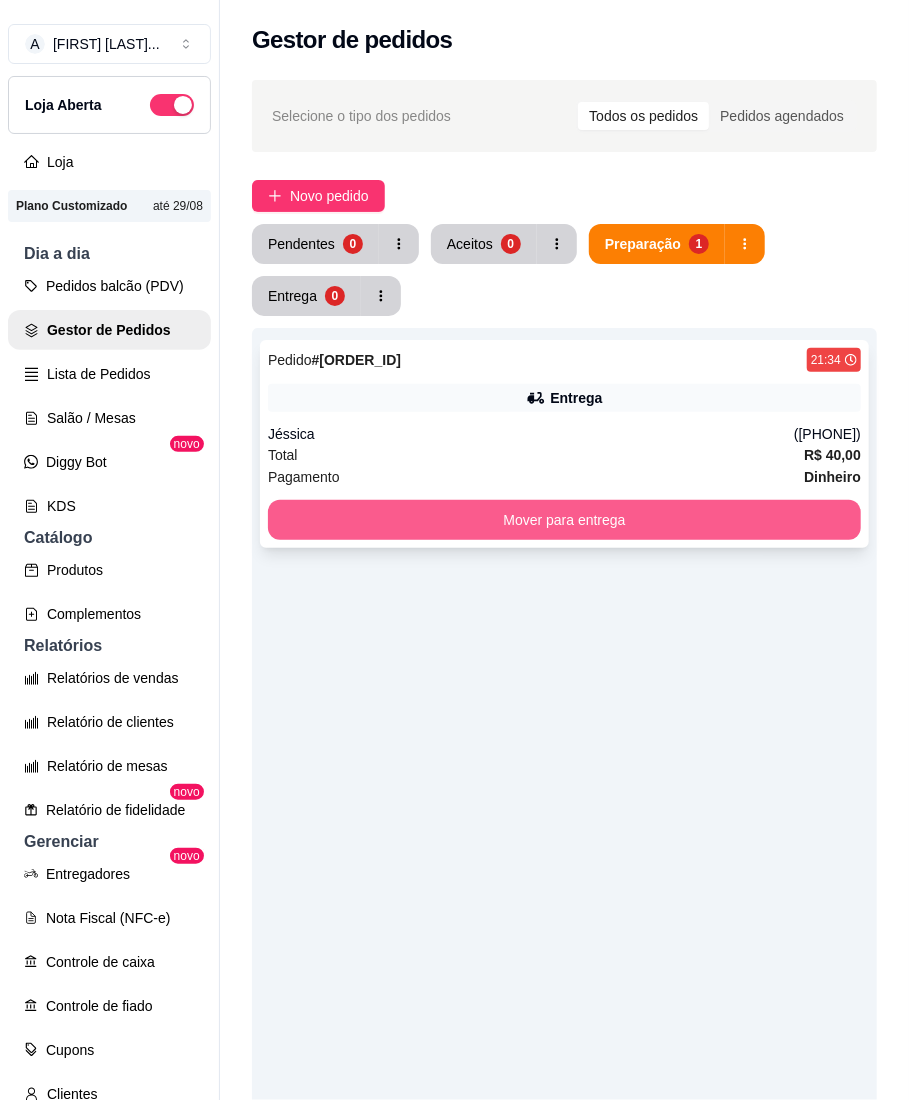 click on "Mover para entrega" at bounding box center (564, 520) 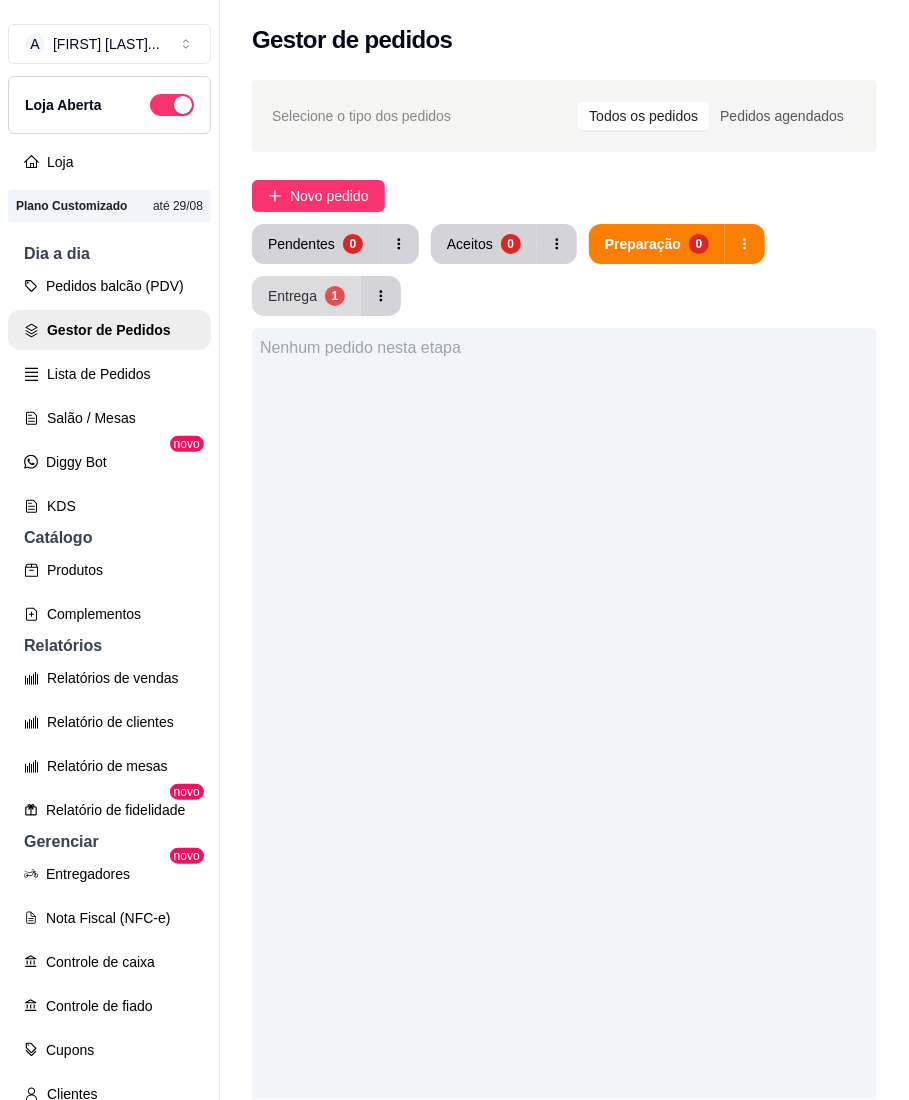 click on "1" at bounding box center [335, 296] 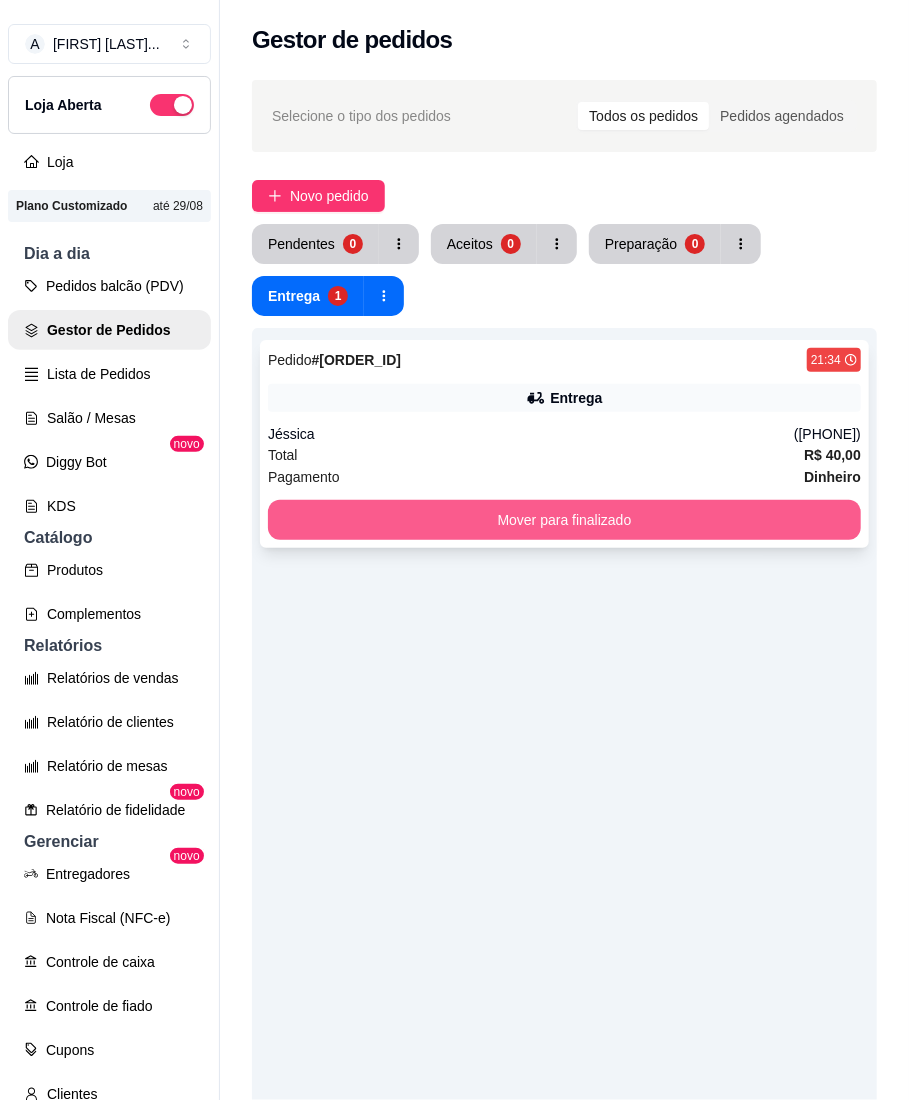 click on "Mover para finalizado" at bounding box center (564, 520) 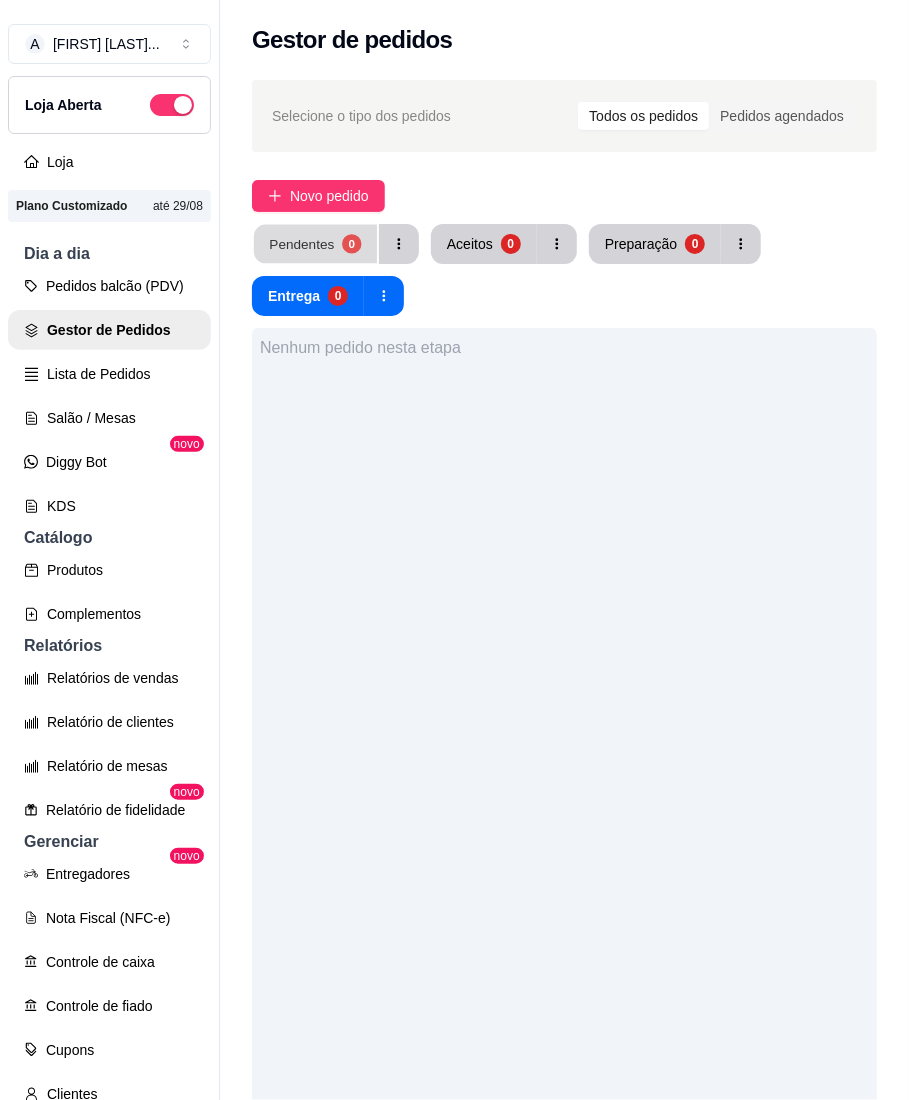 click on "Pendentes" at bounding box center [301, 243] 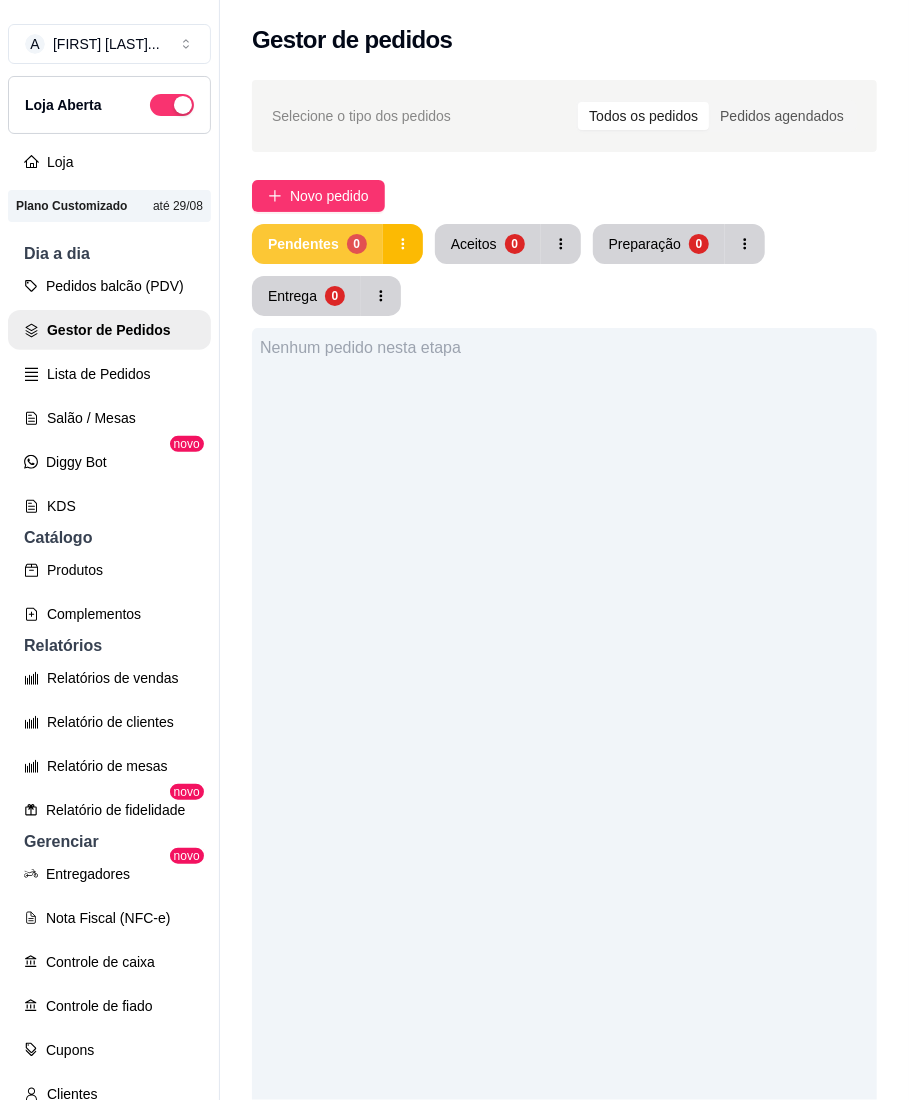 type 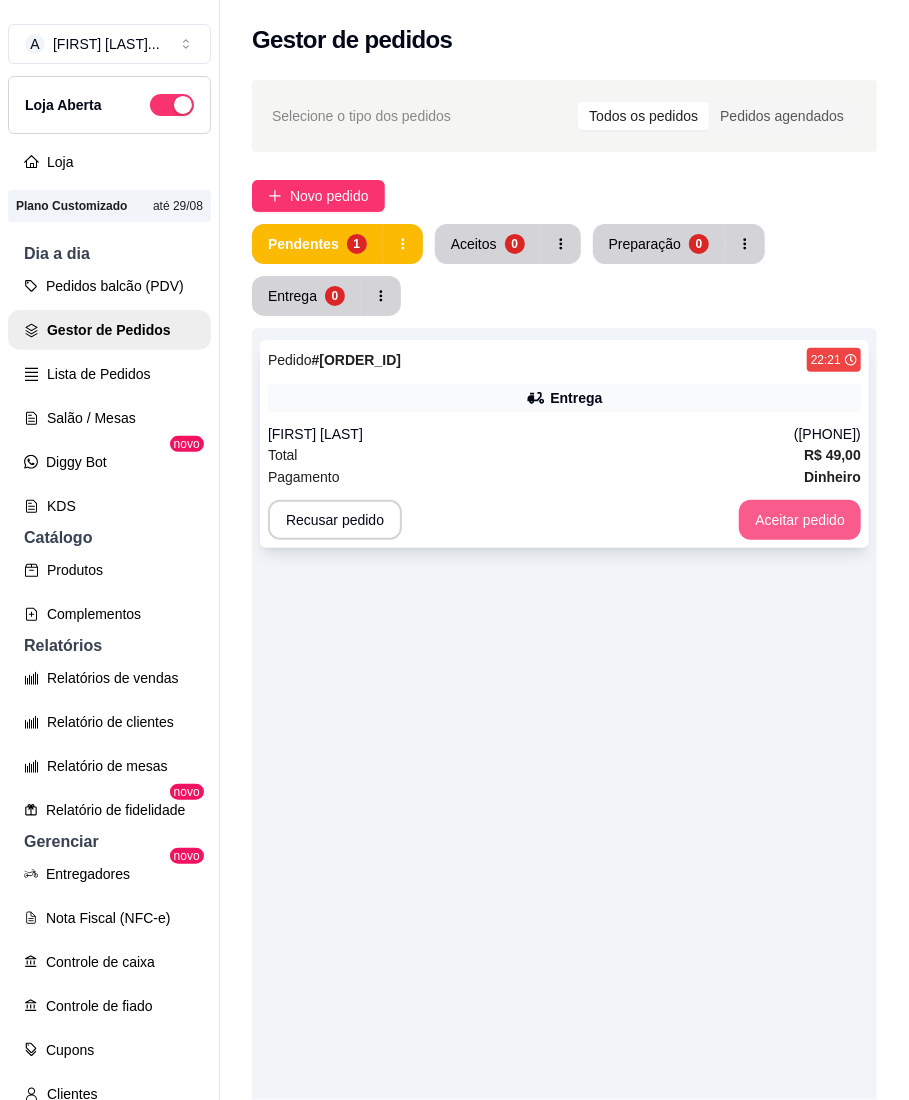 click on "Aceitar pedido" at bounding box center (800, 520) 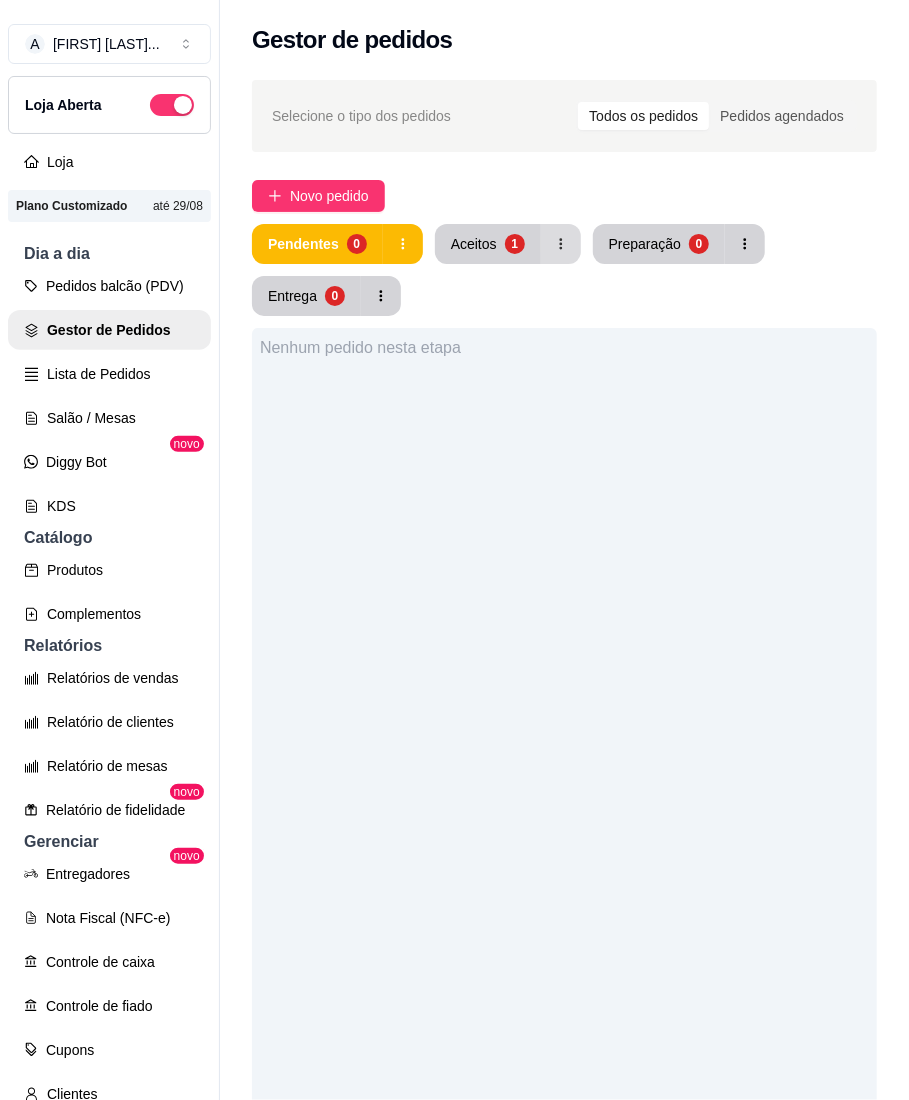 click at bounding box center (561, 244) 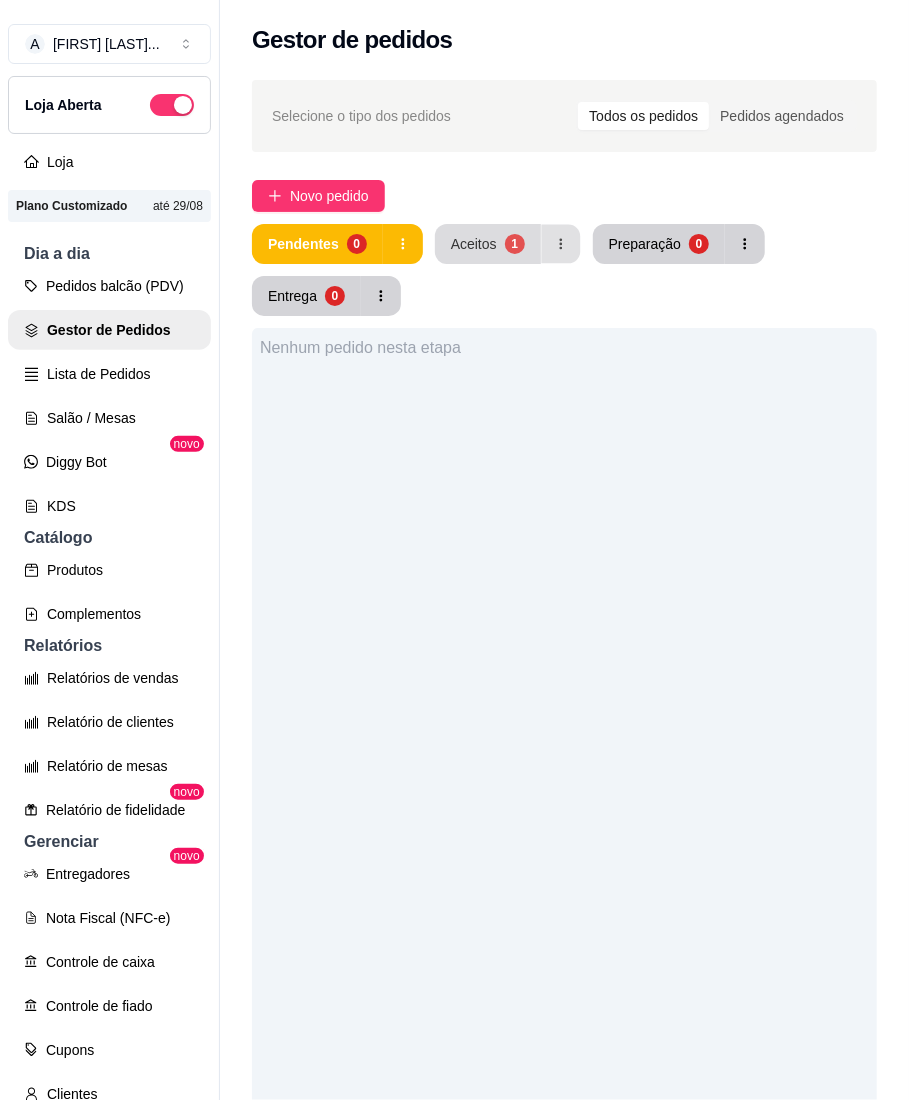 click on "Aceitos" at bounding box center [474, 244] 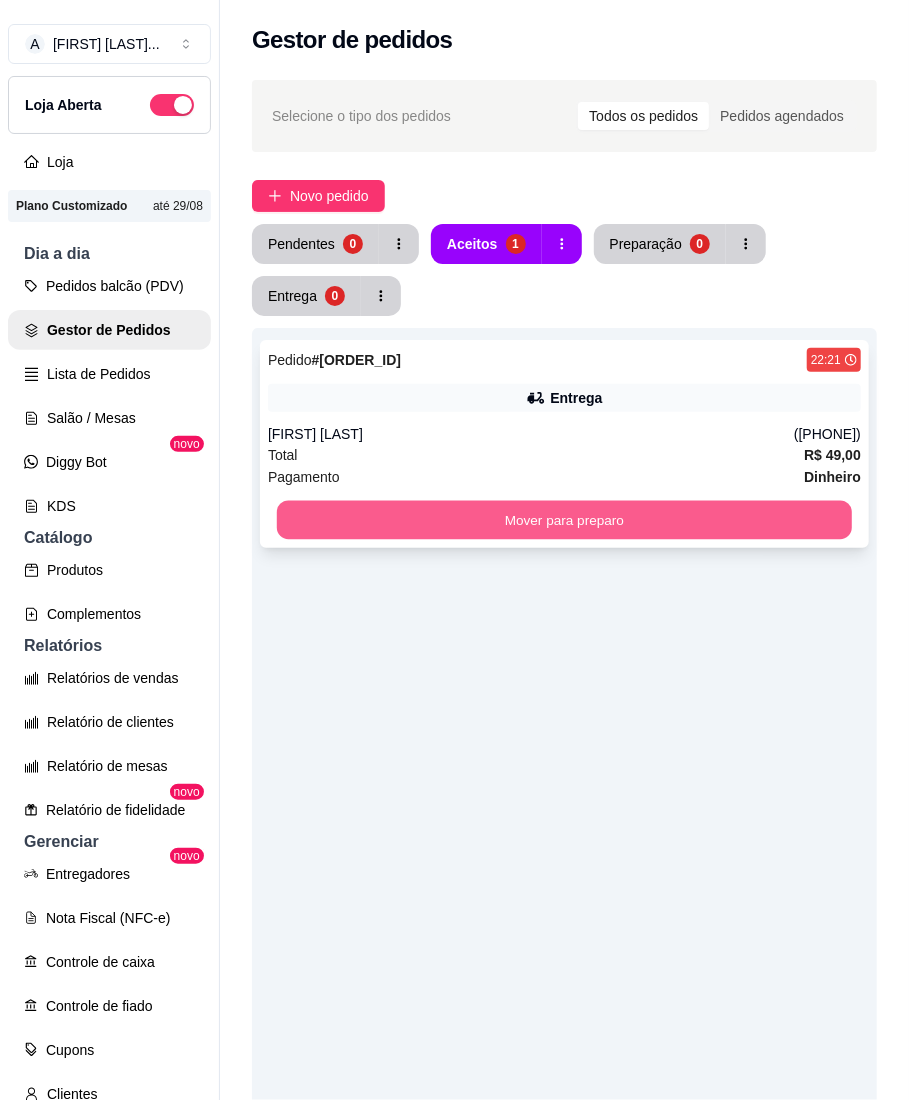 click on "Mover para preparo" at bounding box center (564, 520) 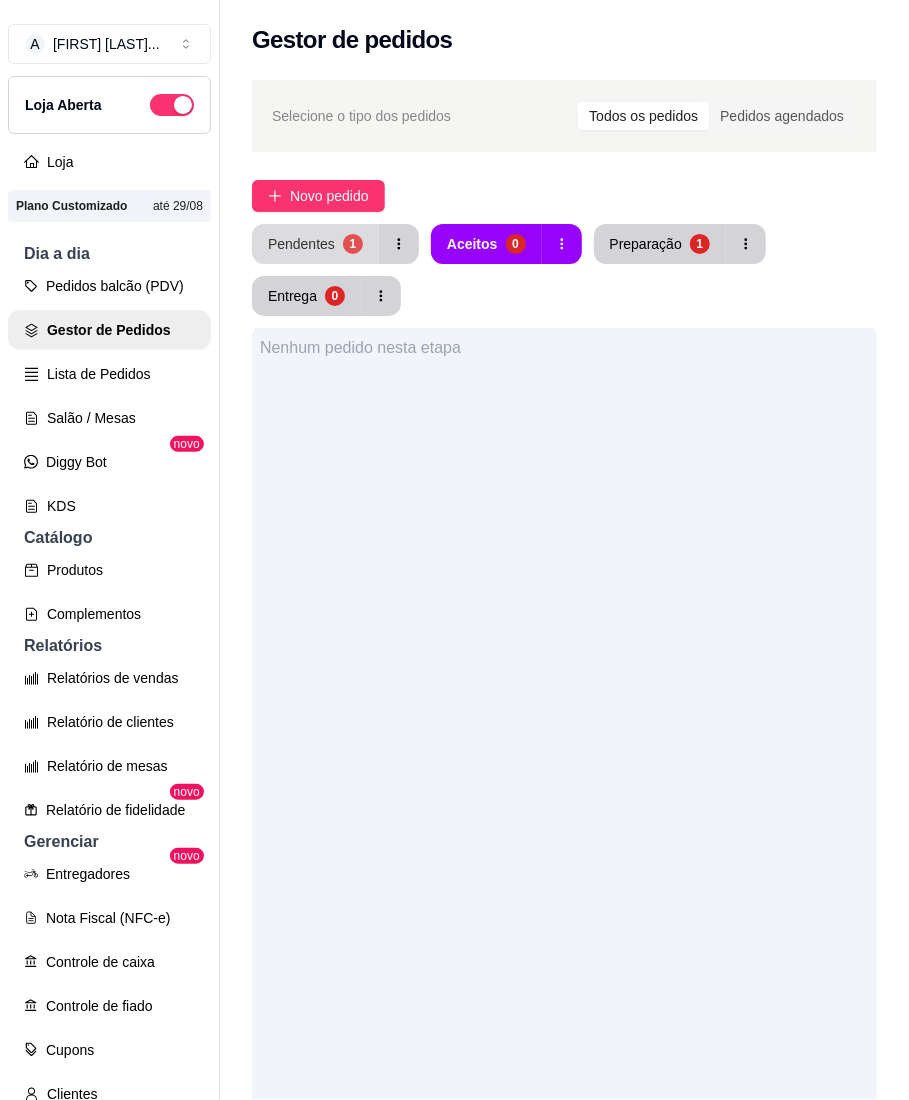 click on "1" at bounding box center [353, 244] 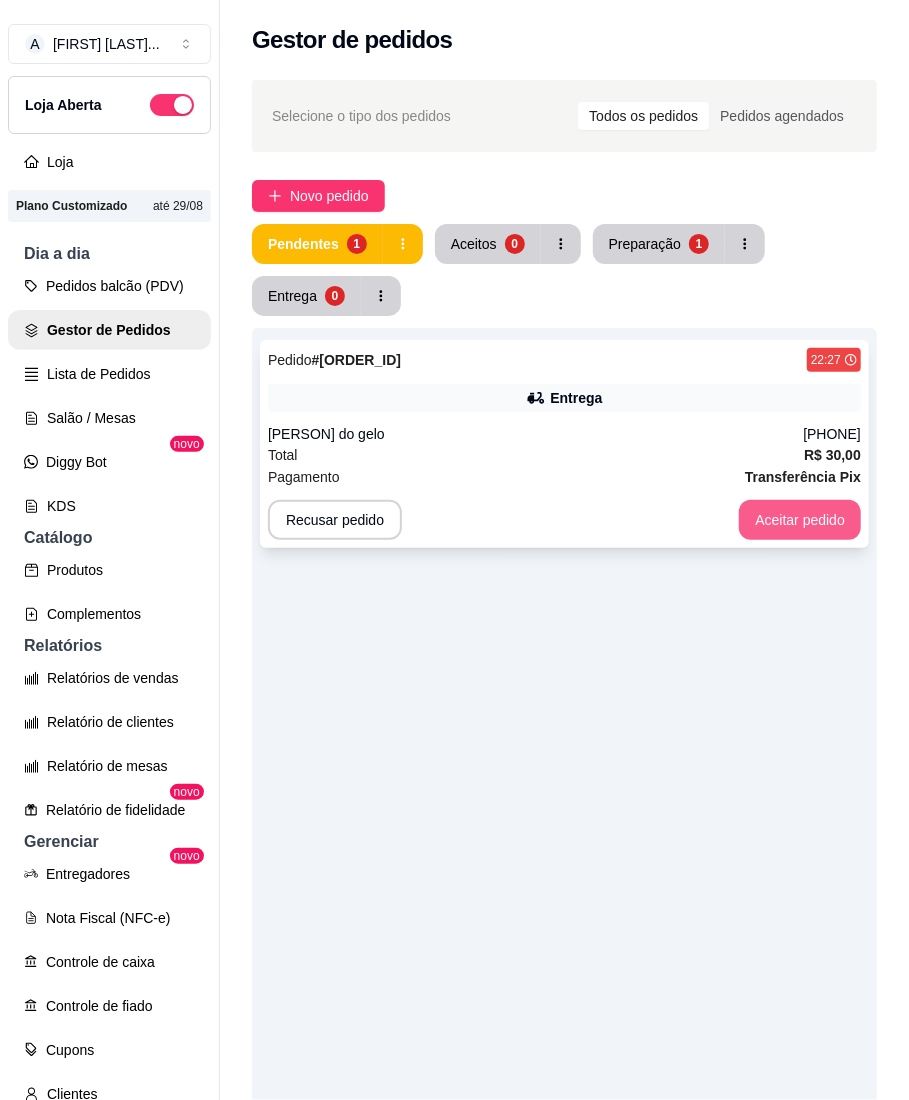 click on "Aceitar pedido" at bounding box center [800, 520] 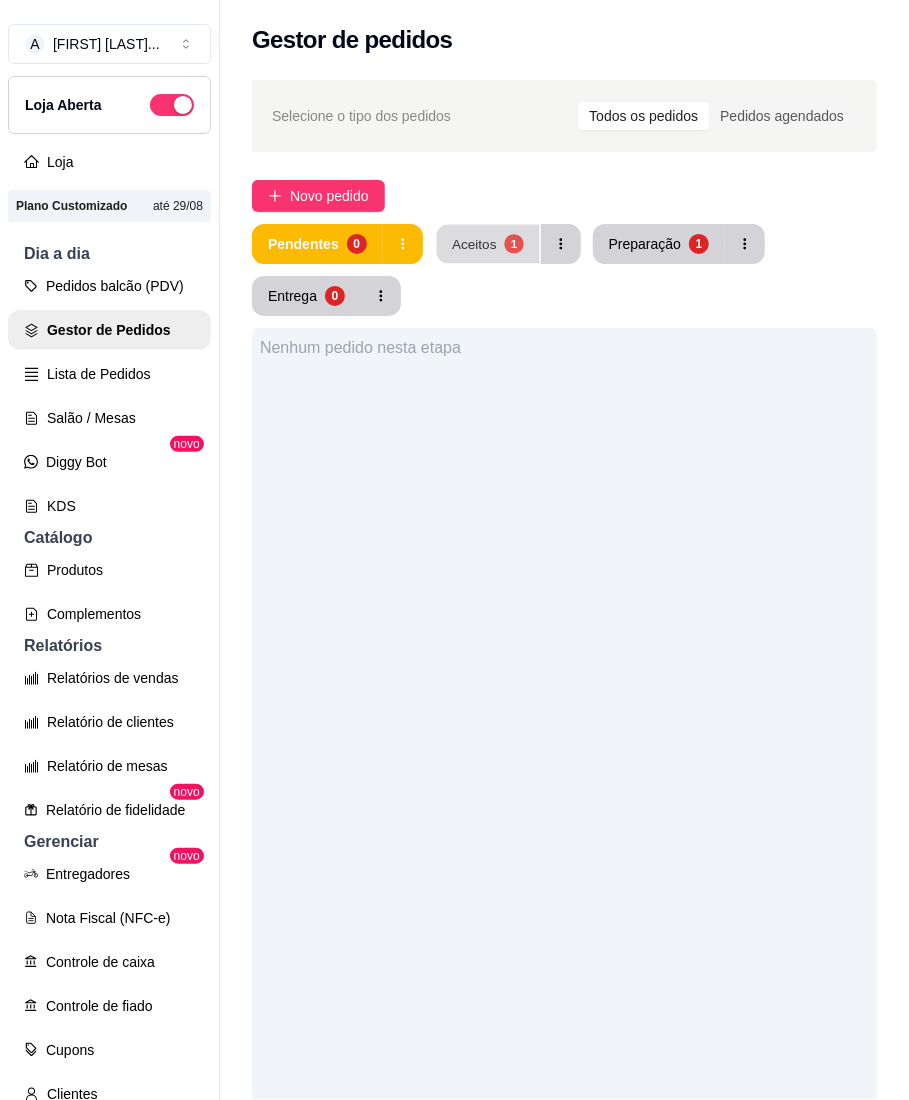 click on "Aceitos 1" at bounding box center [487, 244] 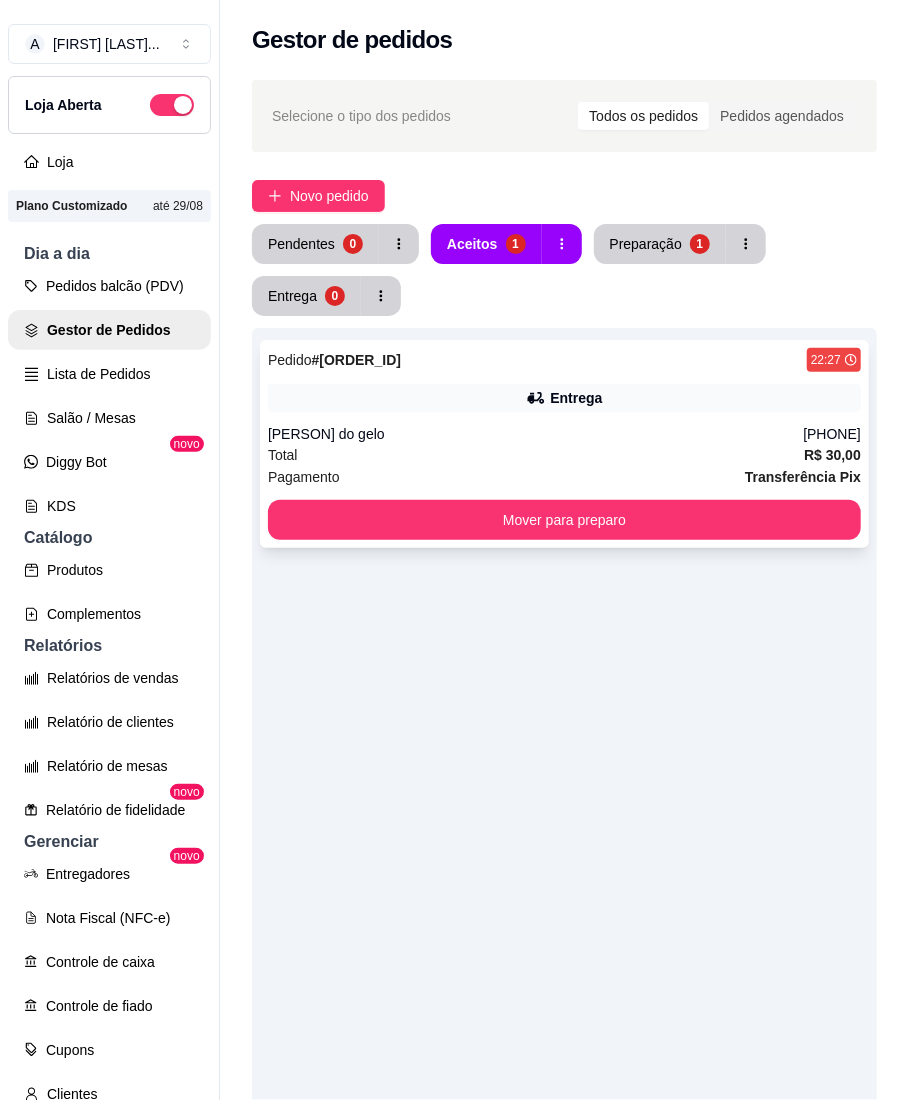 click on "Mover para preparo" at bounding box center (564, 520) 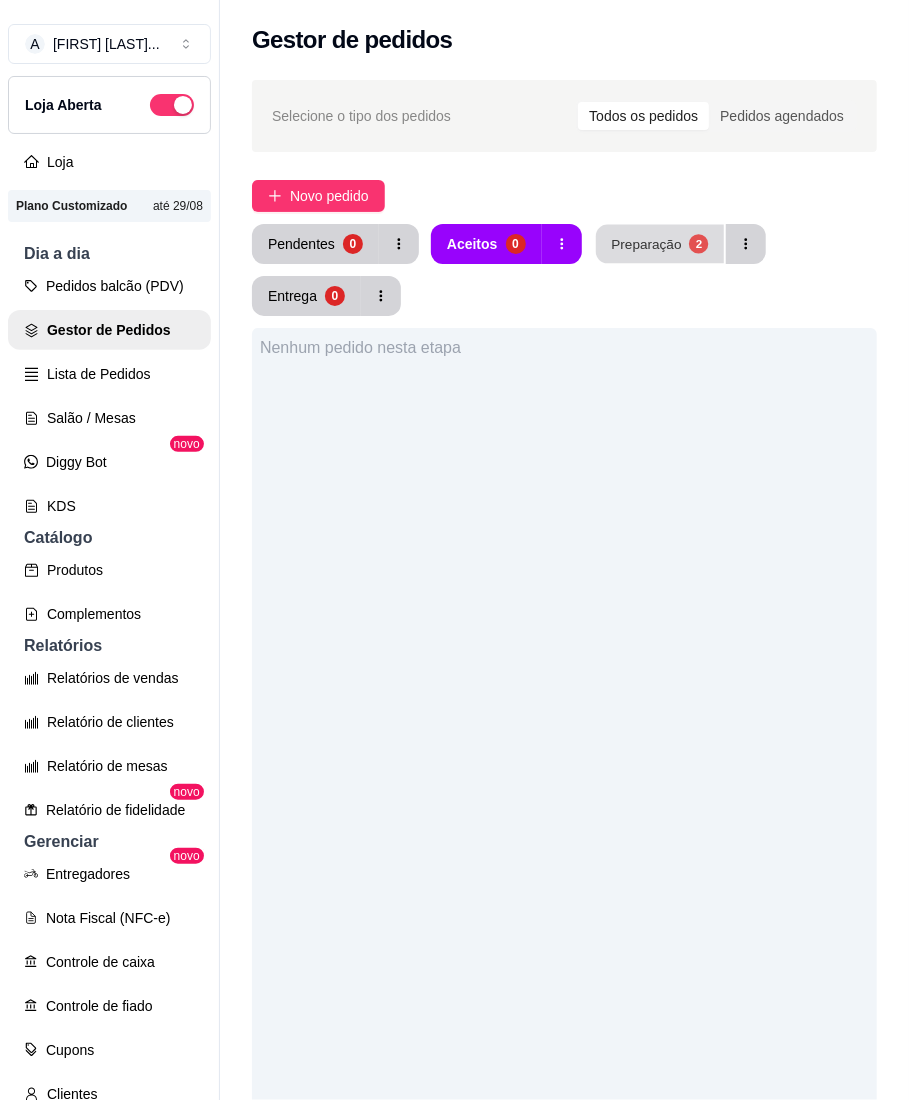 click on "Preparação" at bounding box center [646, 243] 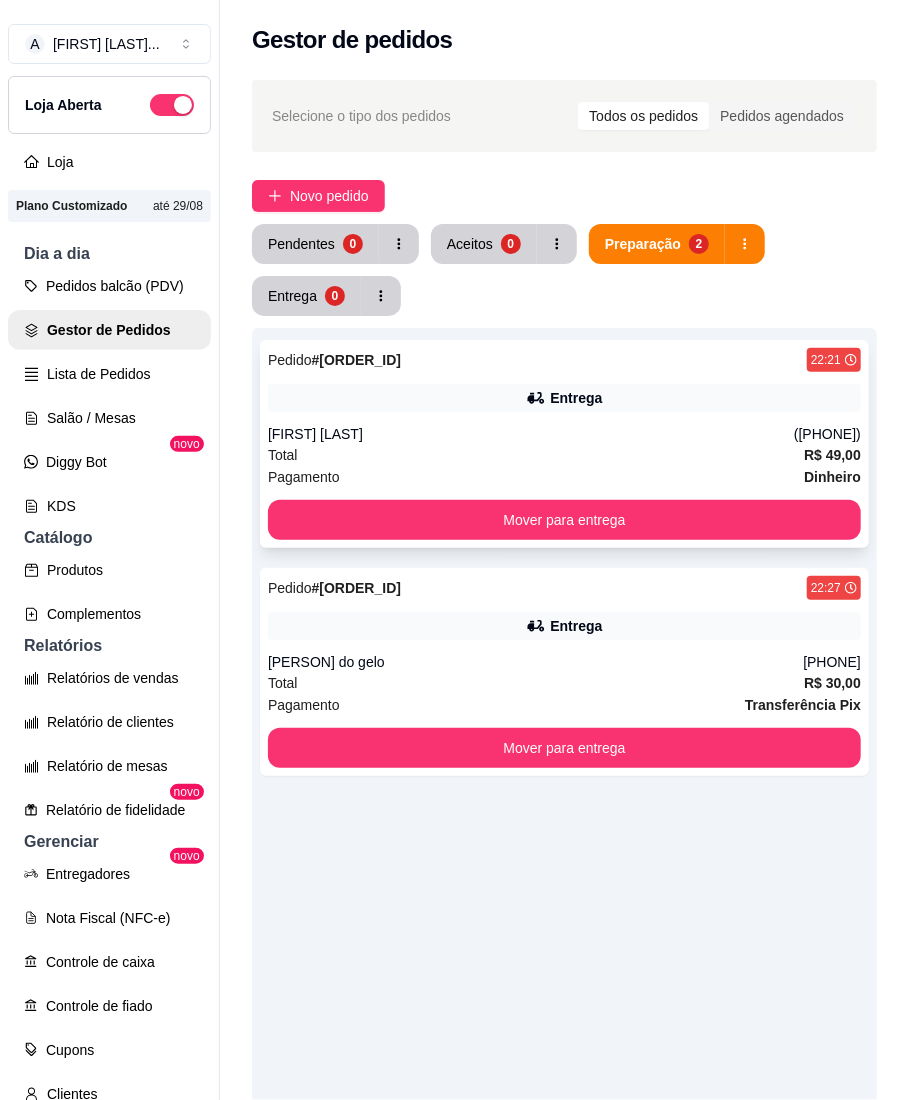 click on "Pedido  # [ORDER_ID] [TIME] Entrega [FIRST] [LAST]  ([PHONE]) Total R$ 49,00 Pagamento Dinheiro Mover para entrega" at bounding box center [564, 444] 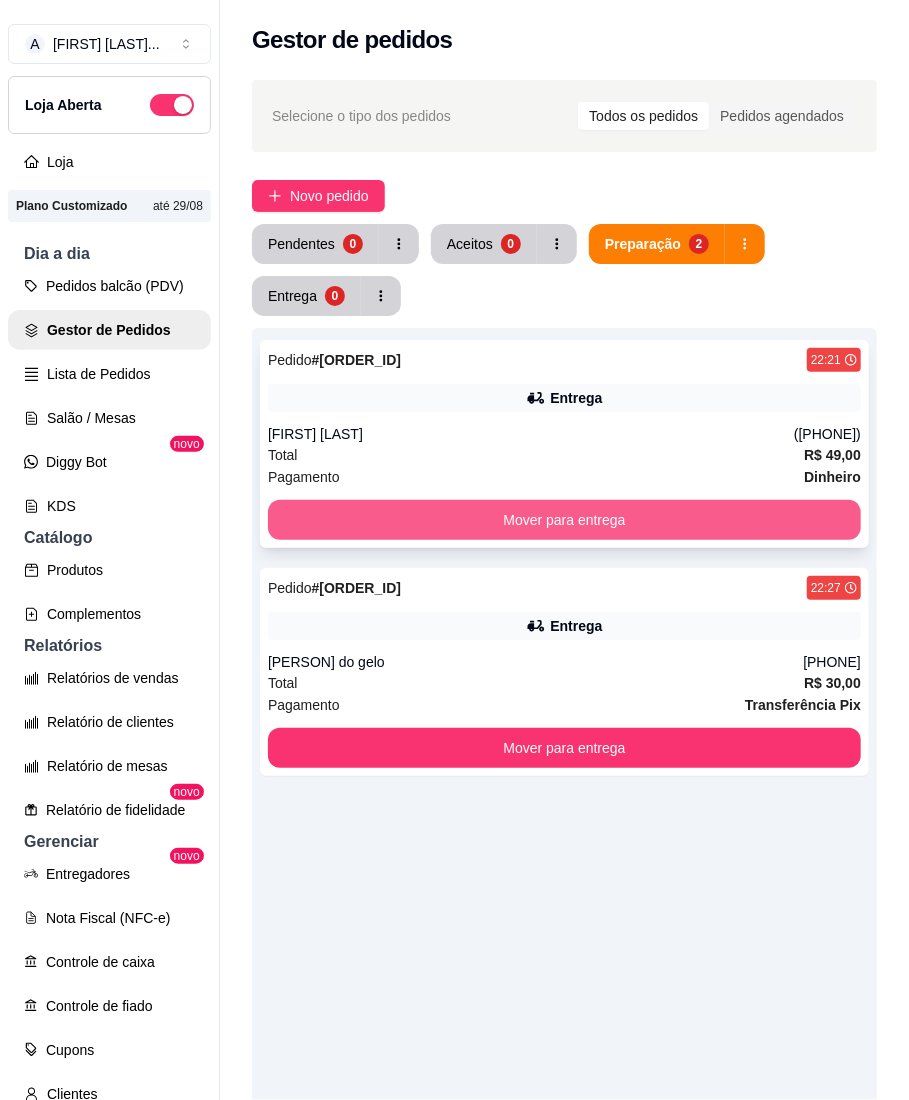 click on "Mover para entrega" at bounding box center [564, 520] 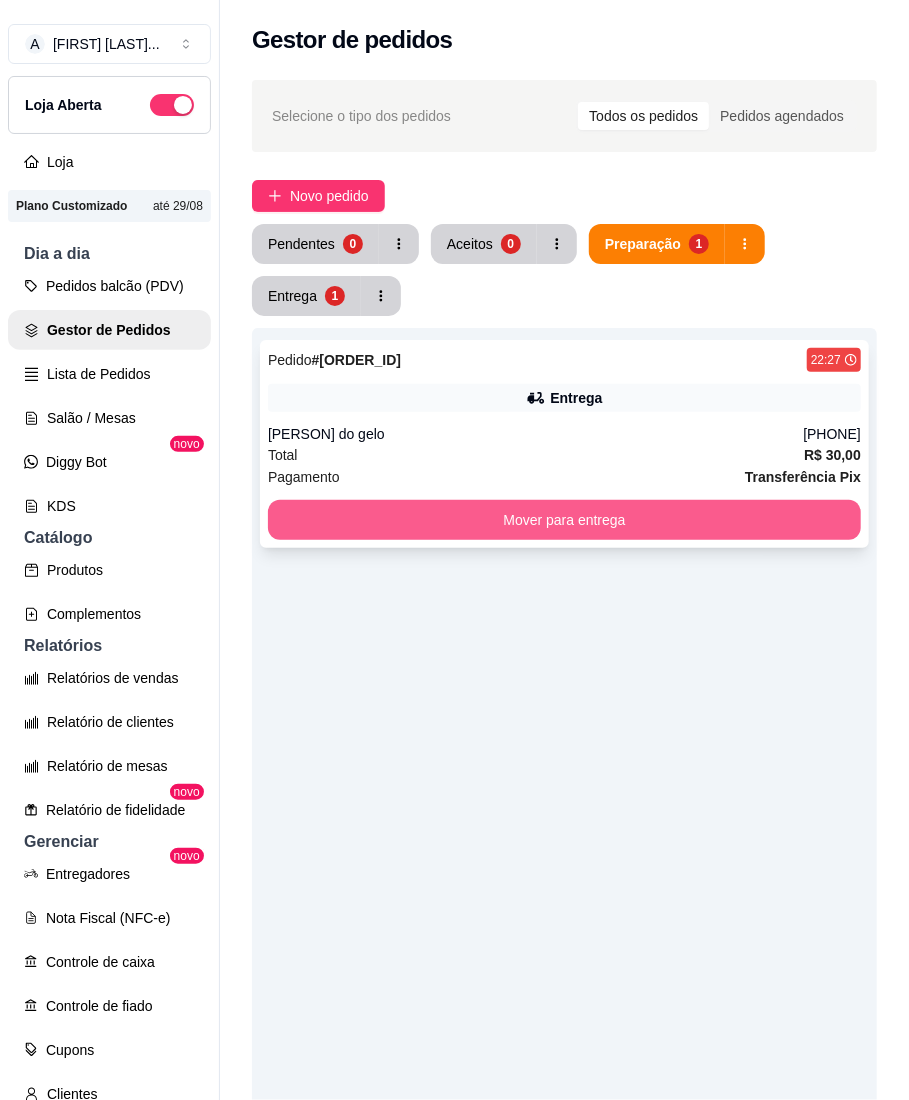 click on "Mover para entrega" at bounding box center [564, 520] 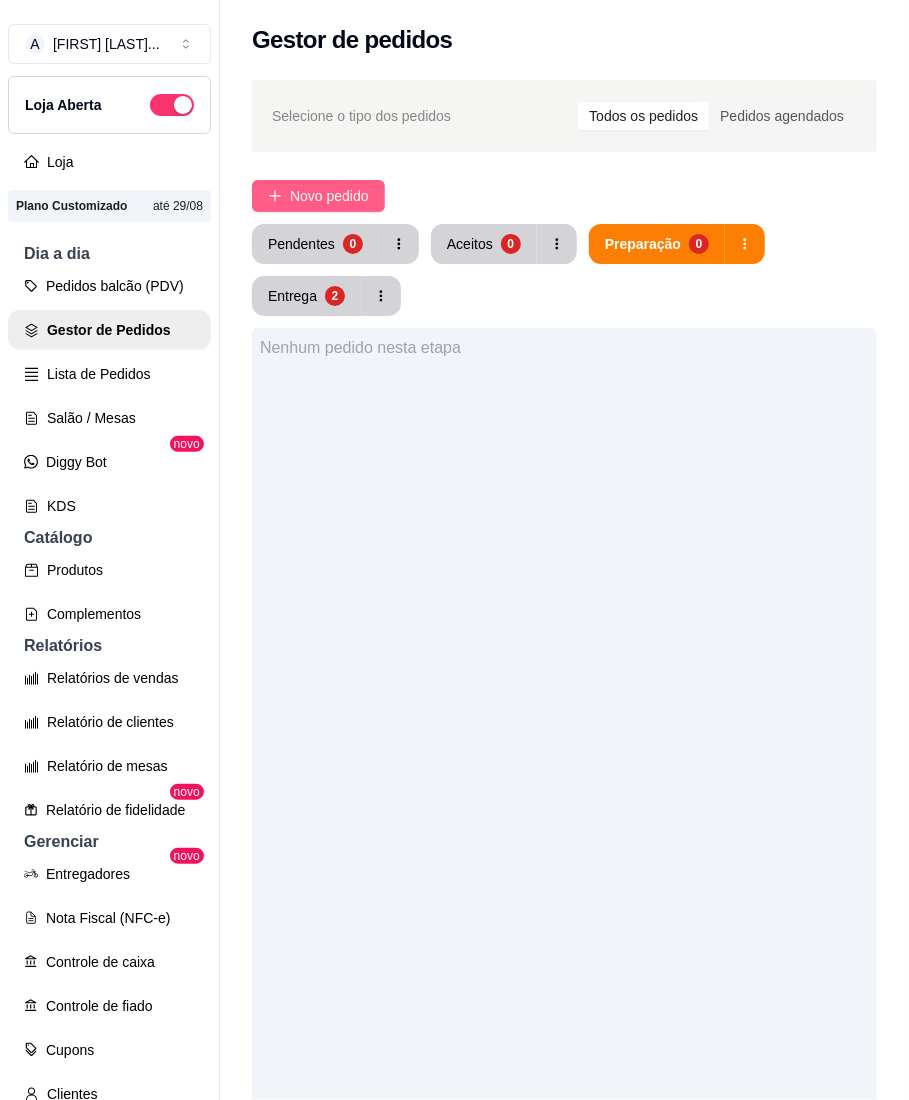 click on "Novo pedido" at bounding box center (329, 196) 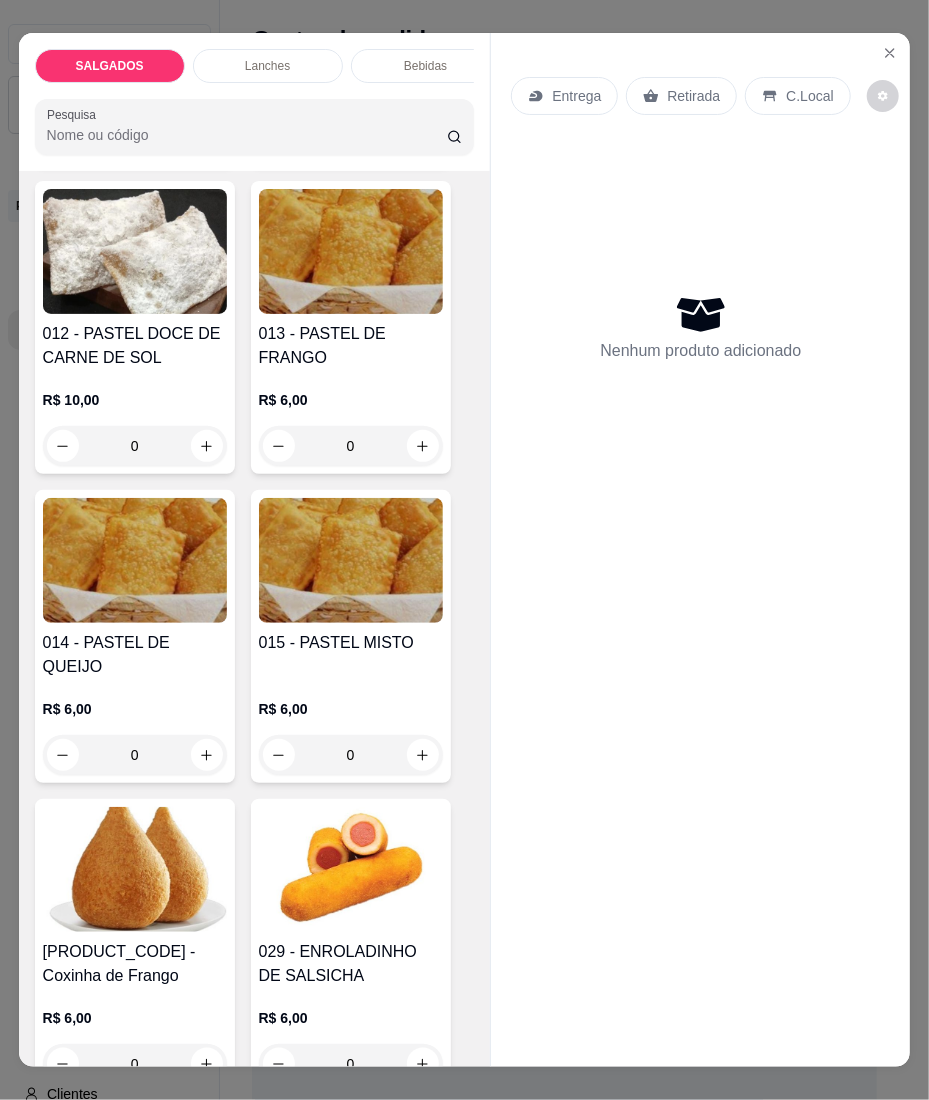 scroll, scrollTop: 2000, scrollLeft: 0, axis: vertical 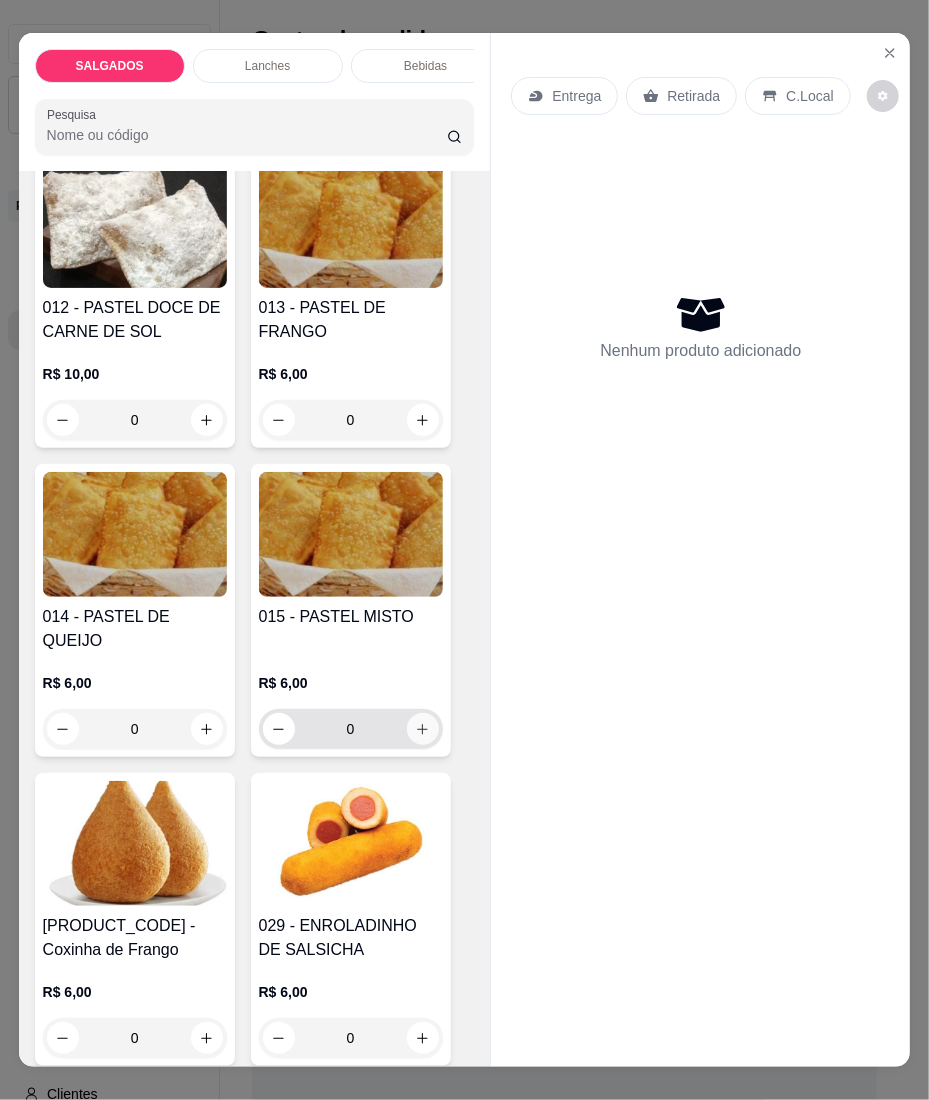 click 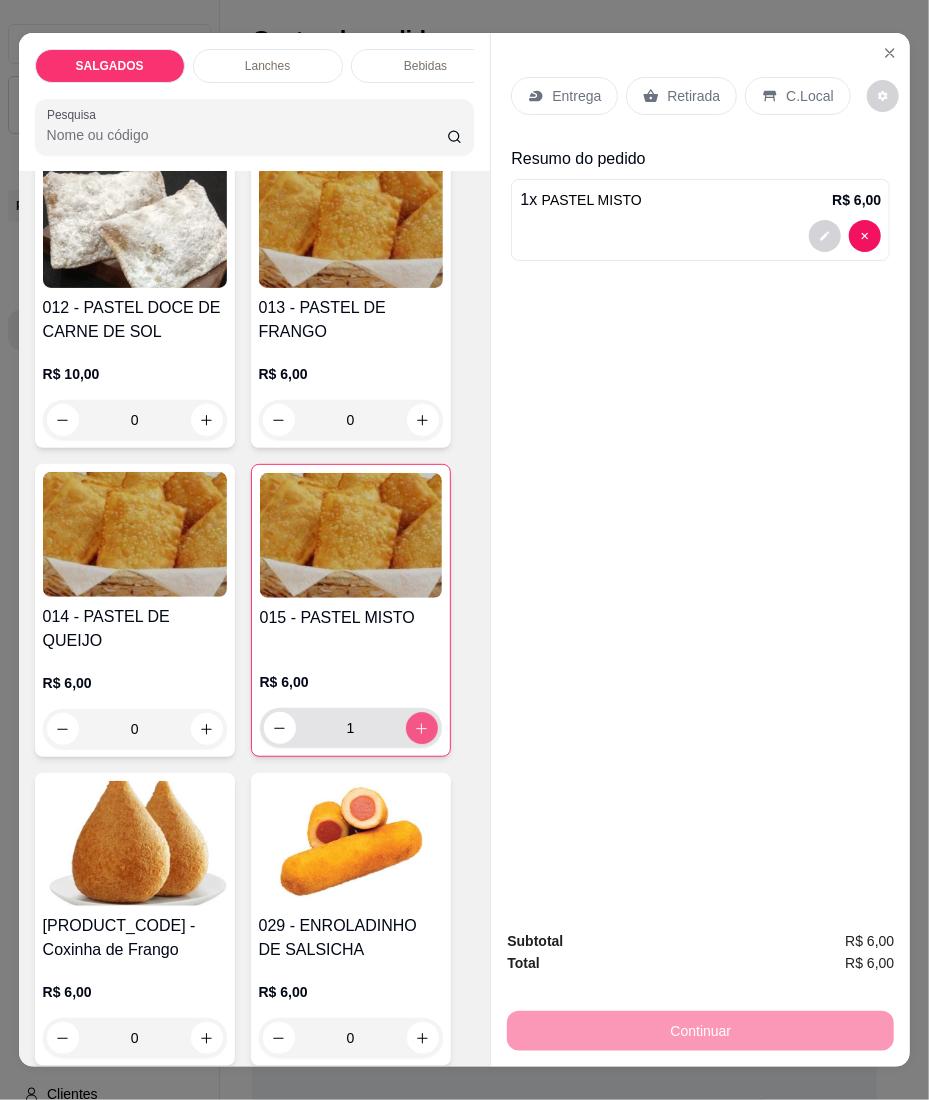 click at bounding box center (422, 728) 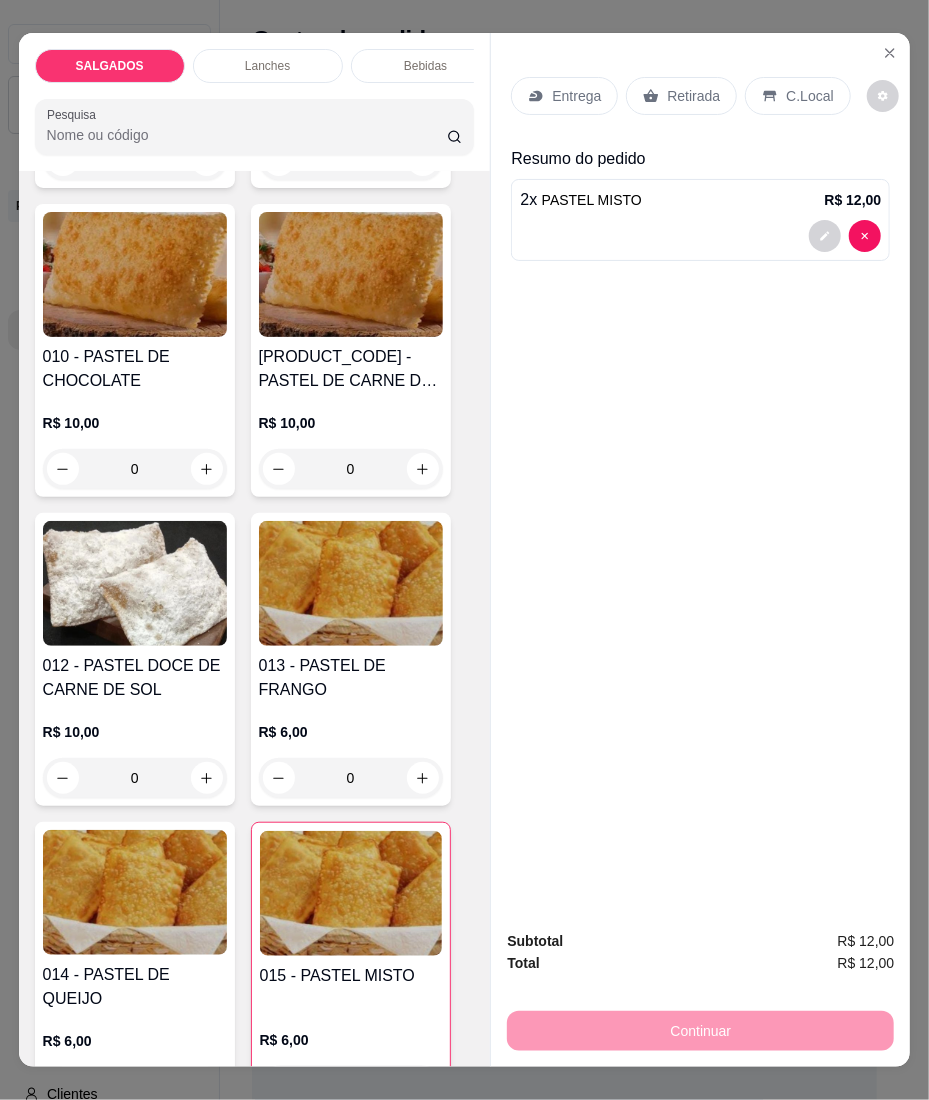 scroll, scrollTop: 1600, scrollLeft: 0, axis: vertical 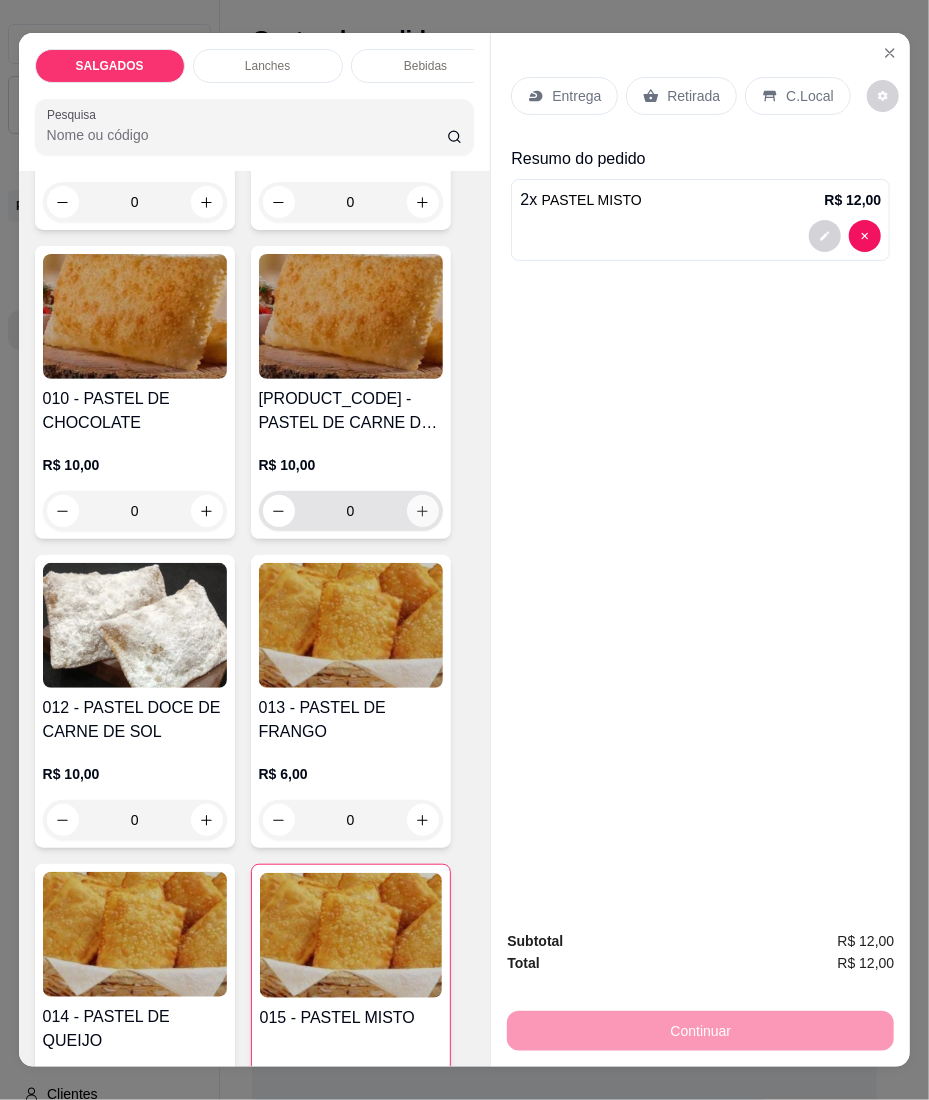 click 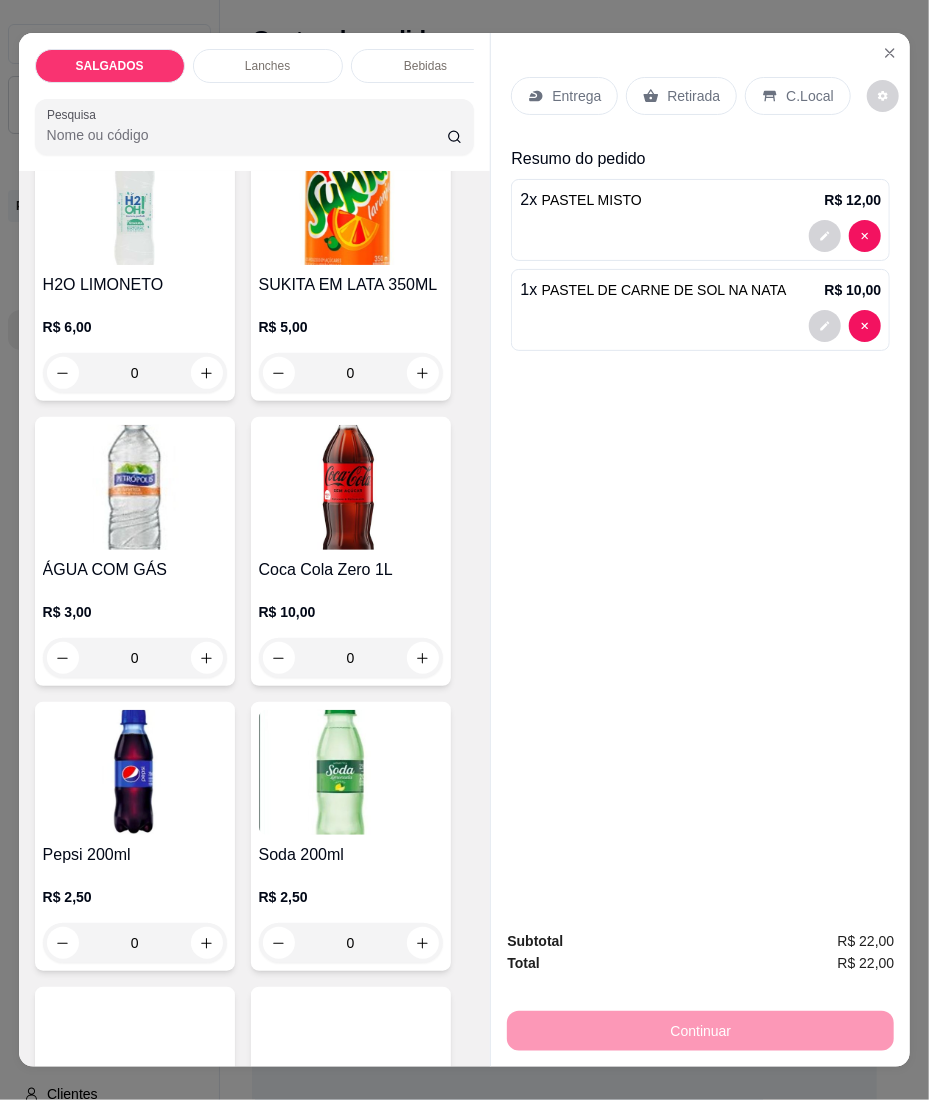 scroll, scrollTop: 8000, scrollLeft: 0, axis: vertical 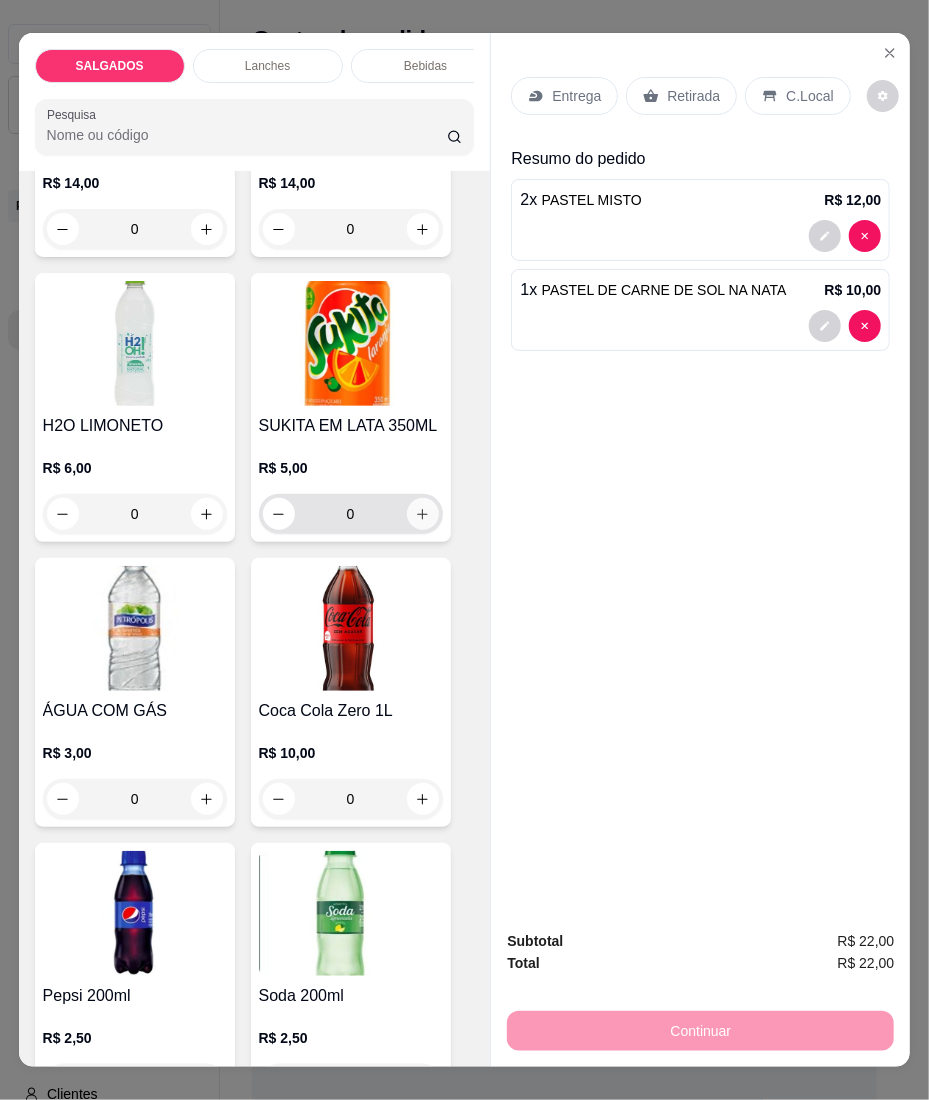 click 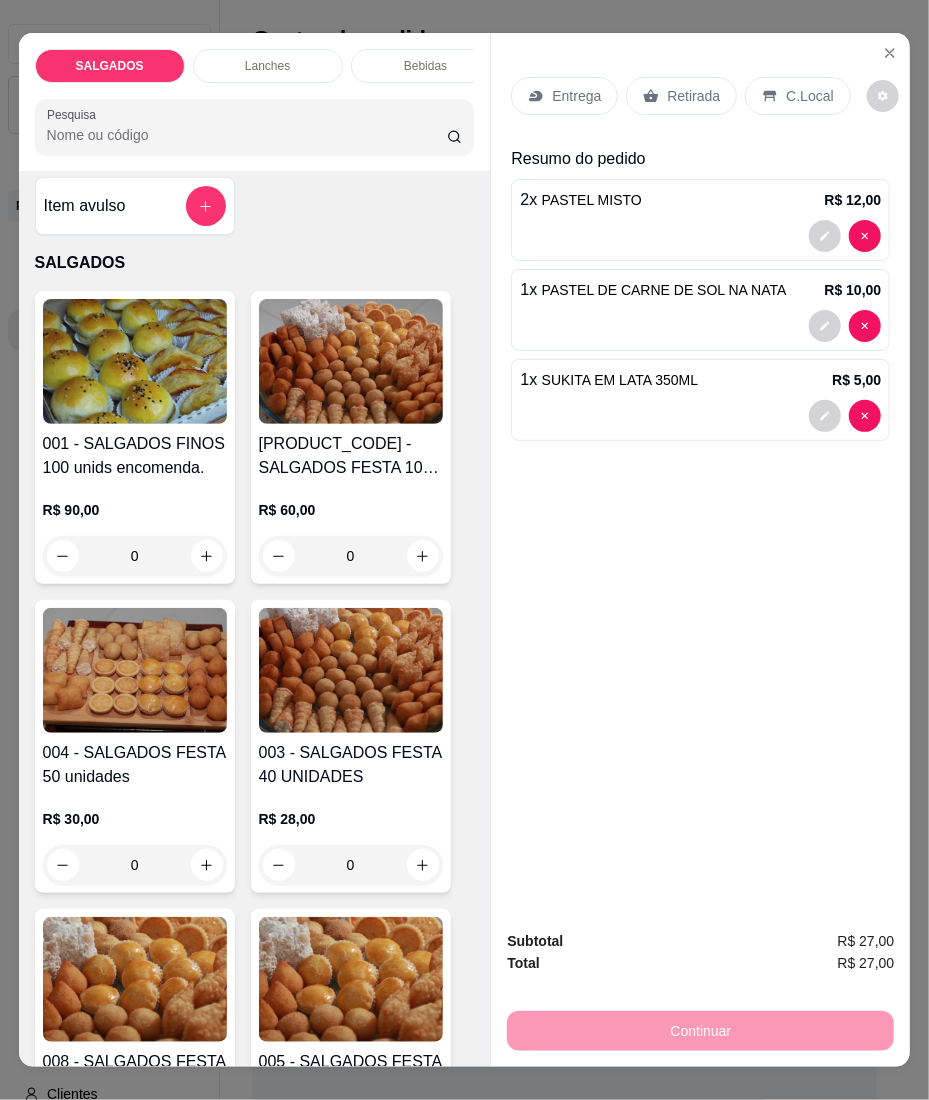 scroll, scrollTop: 0, scrollLeft: 0, axis: both 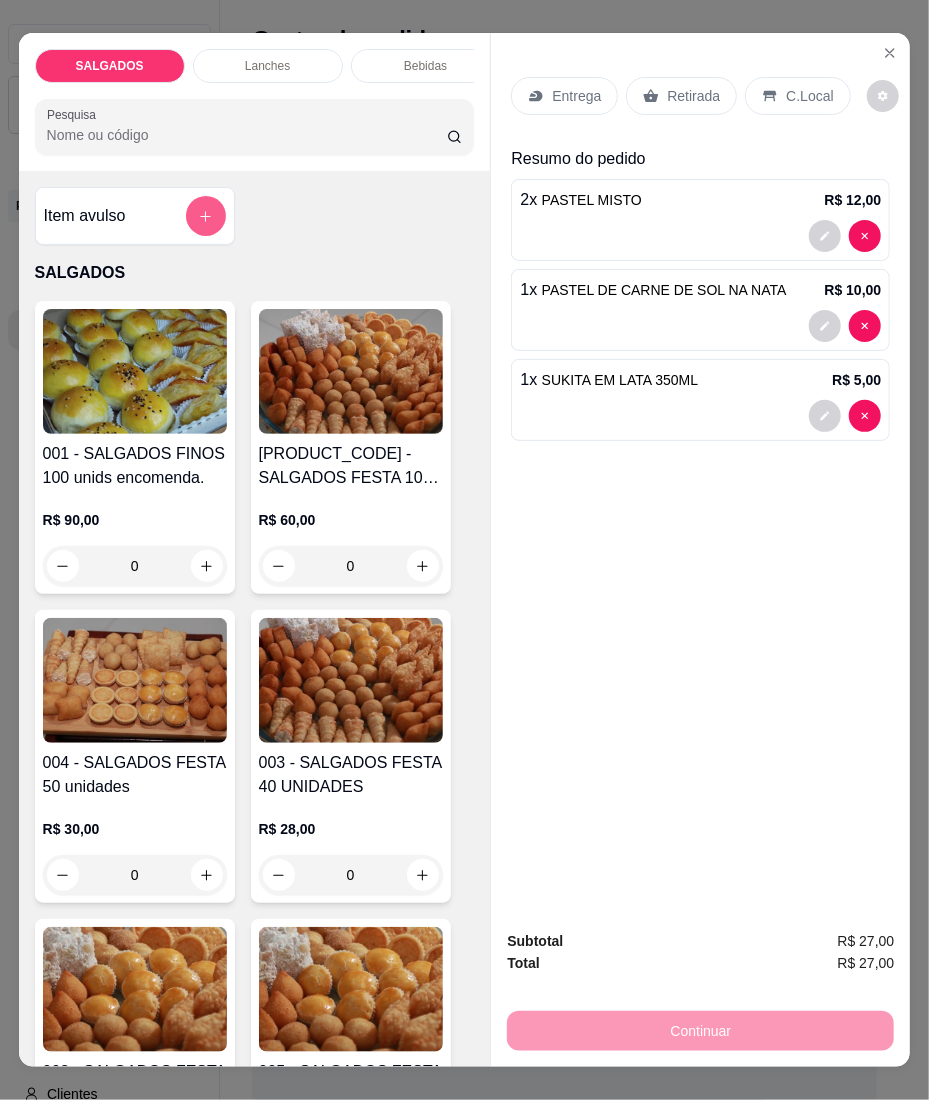 click at bounding box center (206, 216) 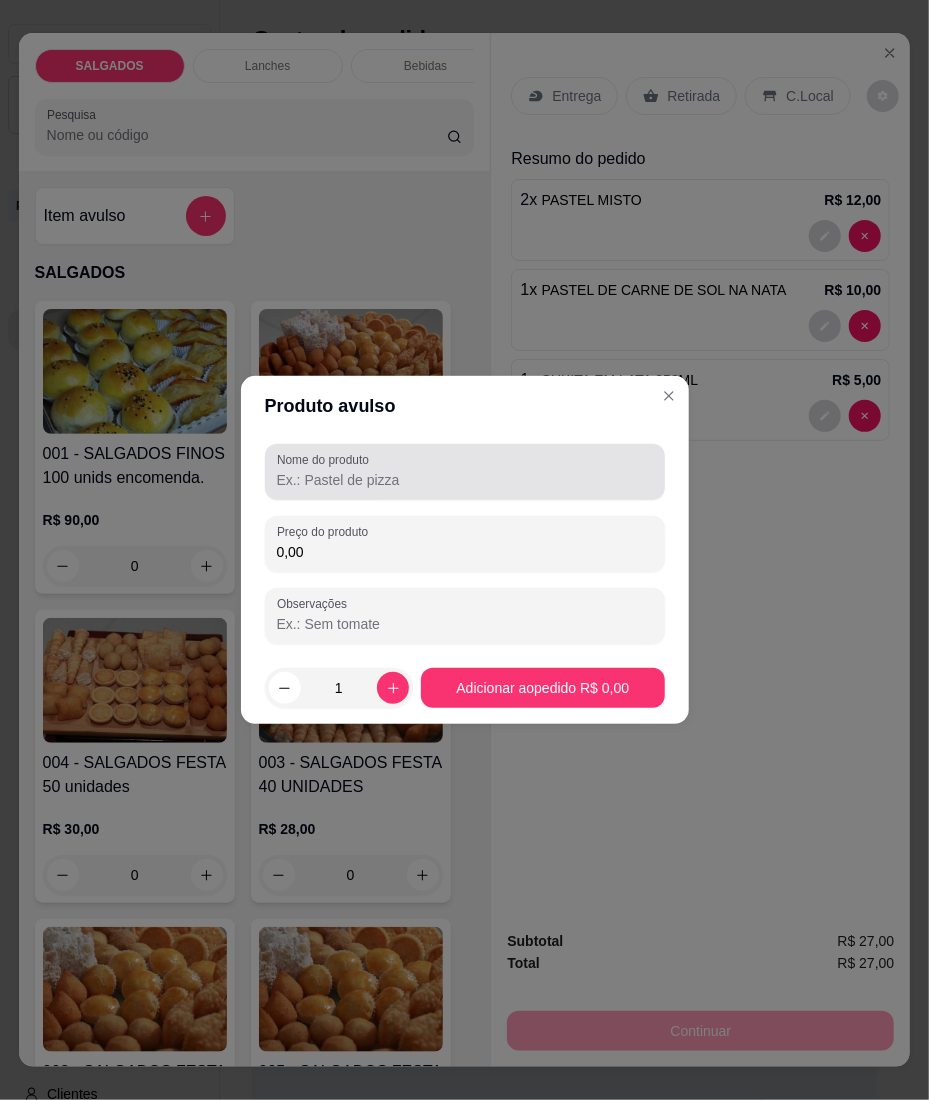 click on "Nome do produto" at bounding box center [465, 480] 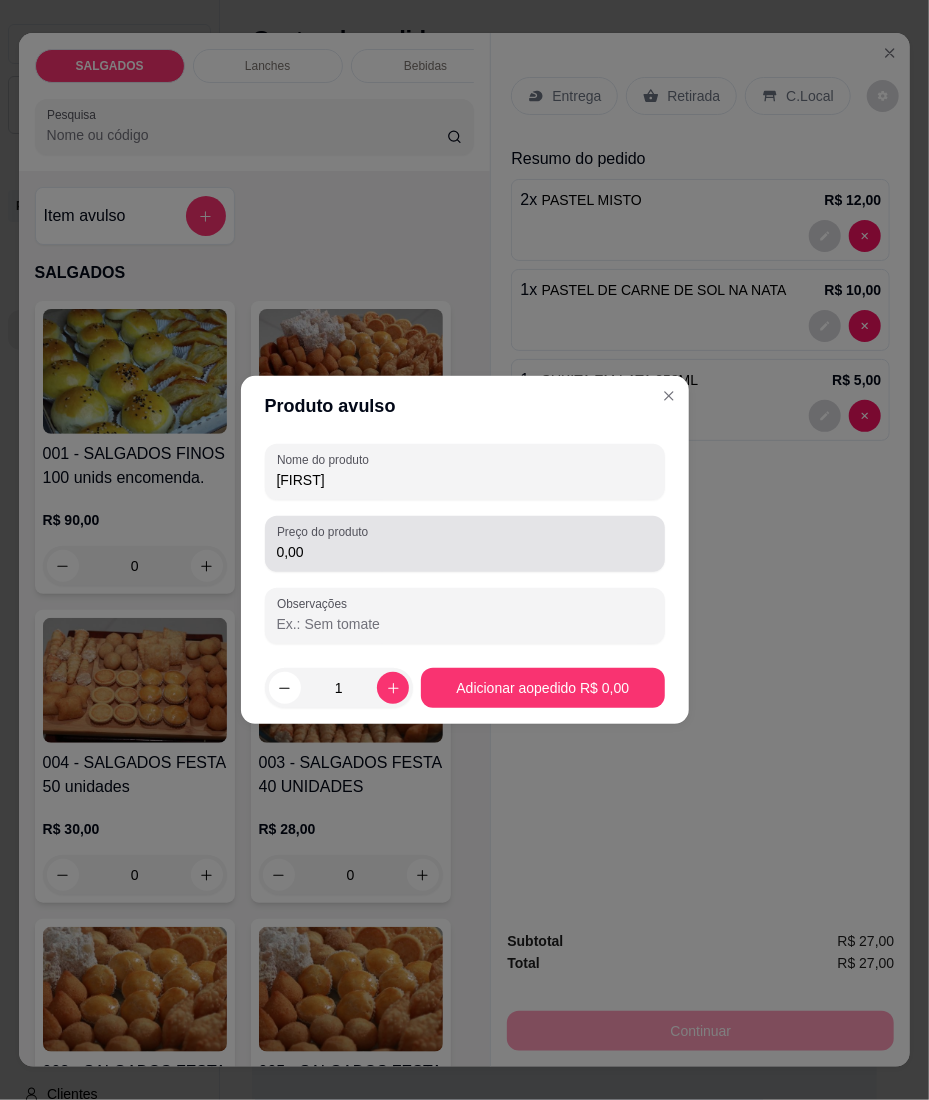 type on "[FIRST]" 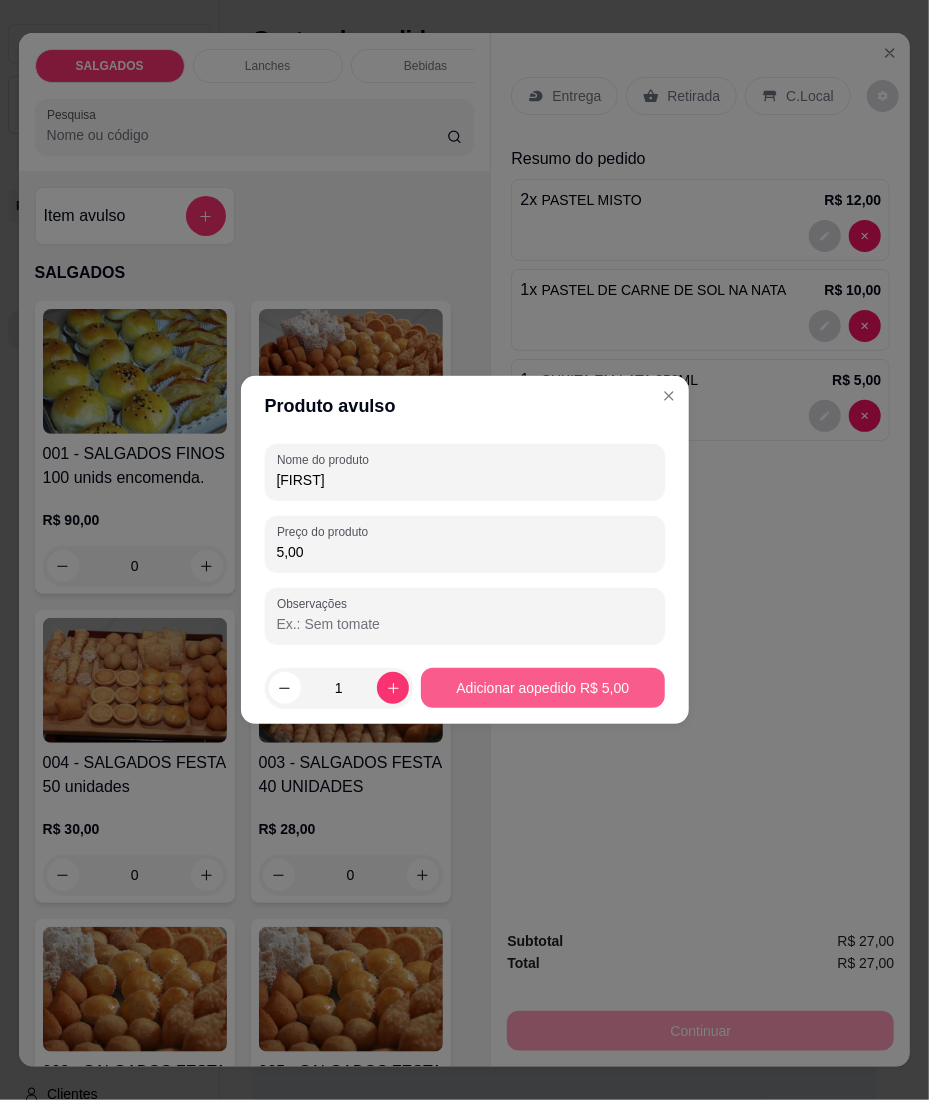 type on "5,00" 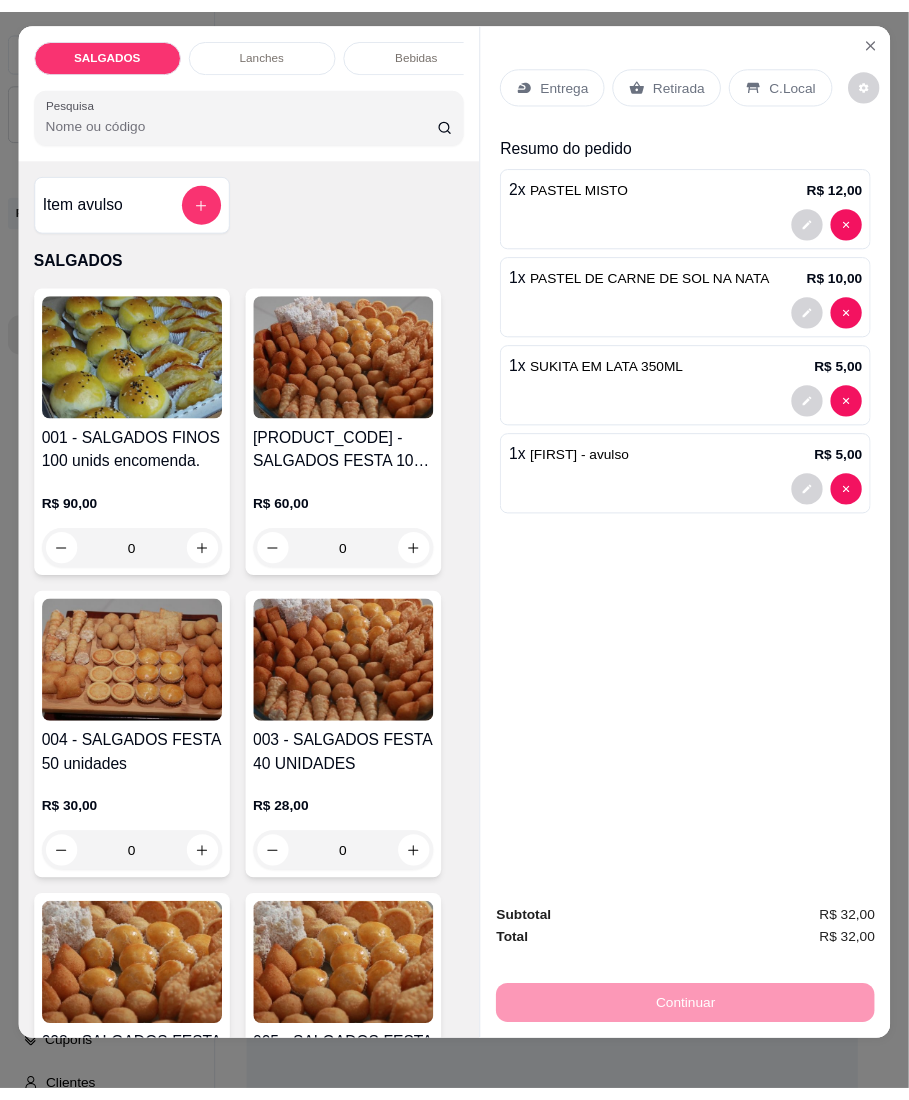 scroll, scrollTop: 0, scrollLeft: 0, axis: both 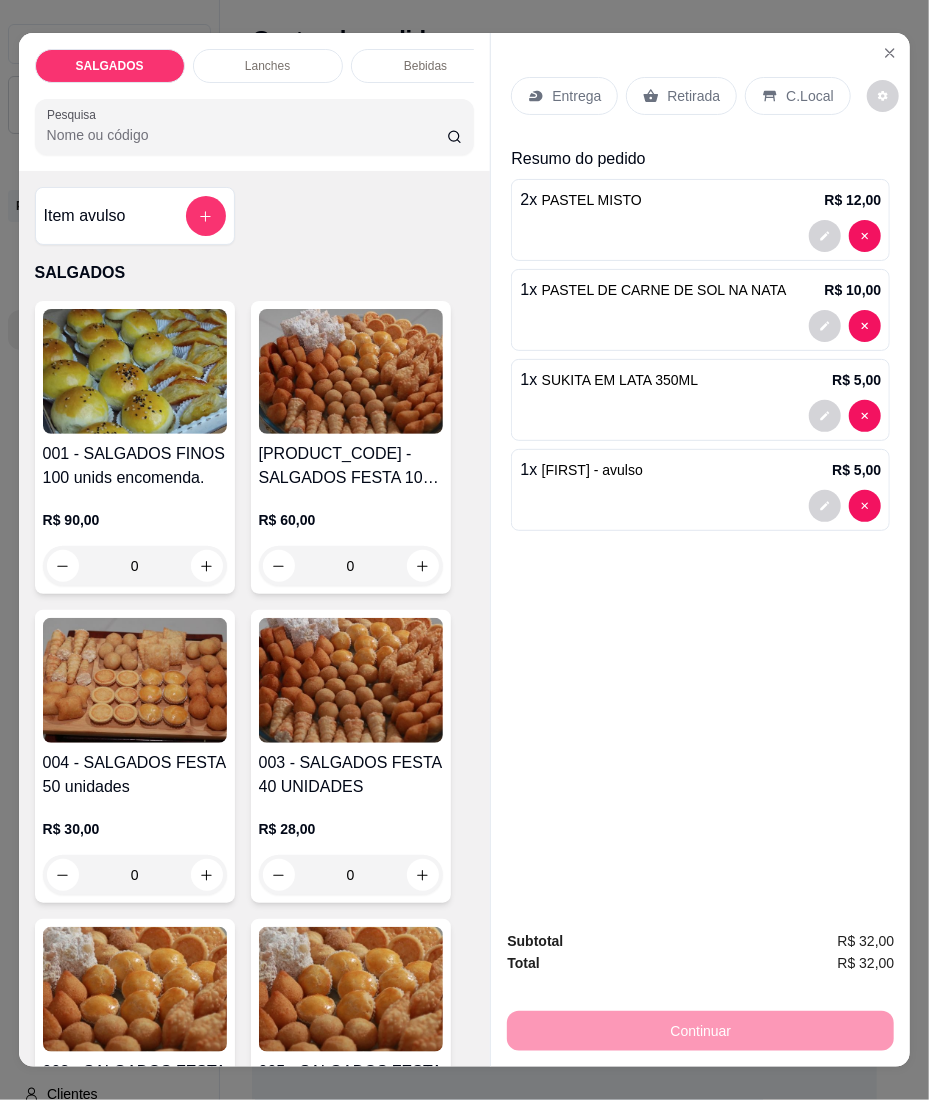 click 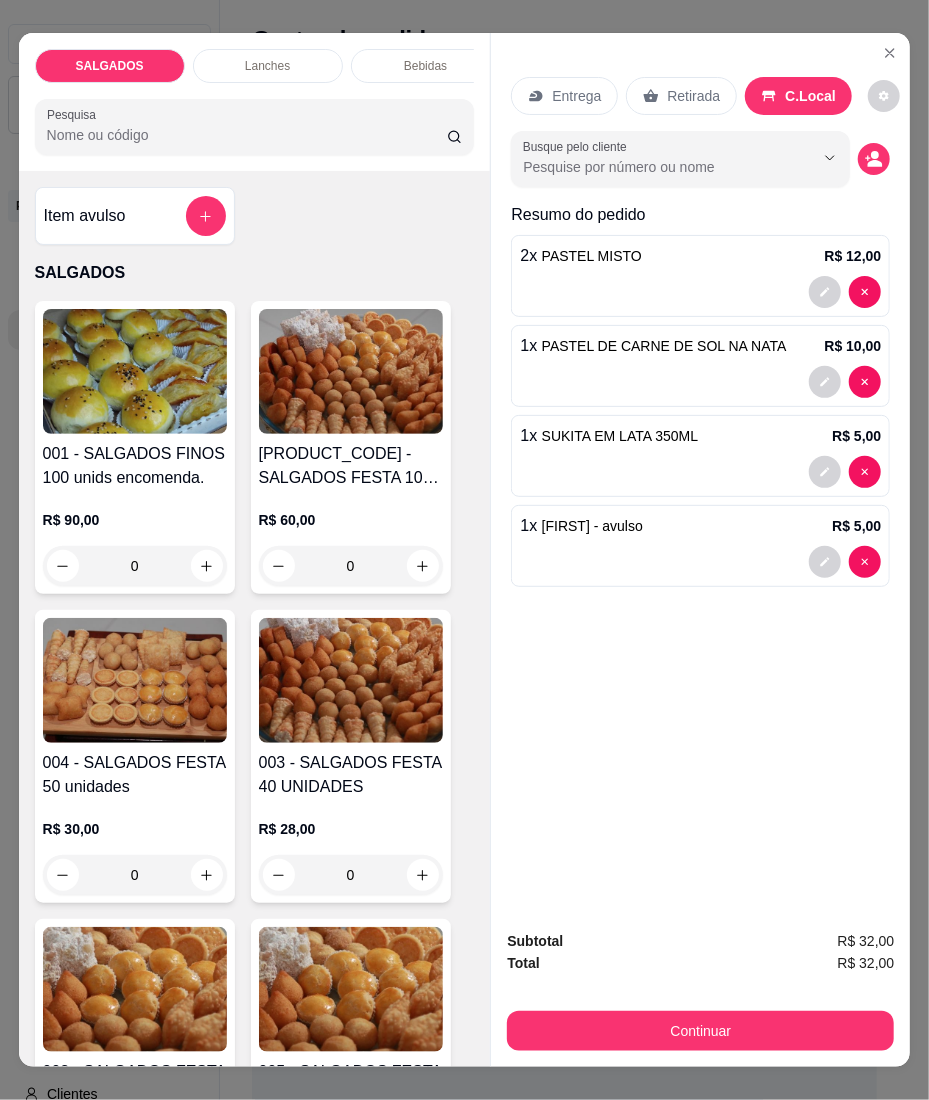 click on "Subtotal R$ 32,00 Total R$ 32,00 Continuar" at bounding box center [700, 990] 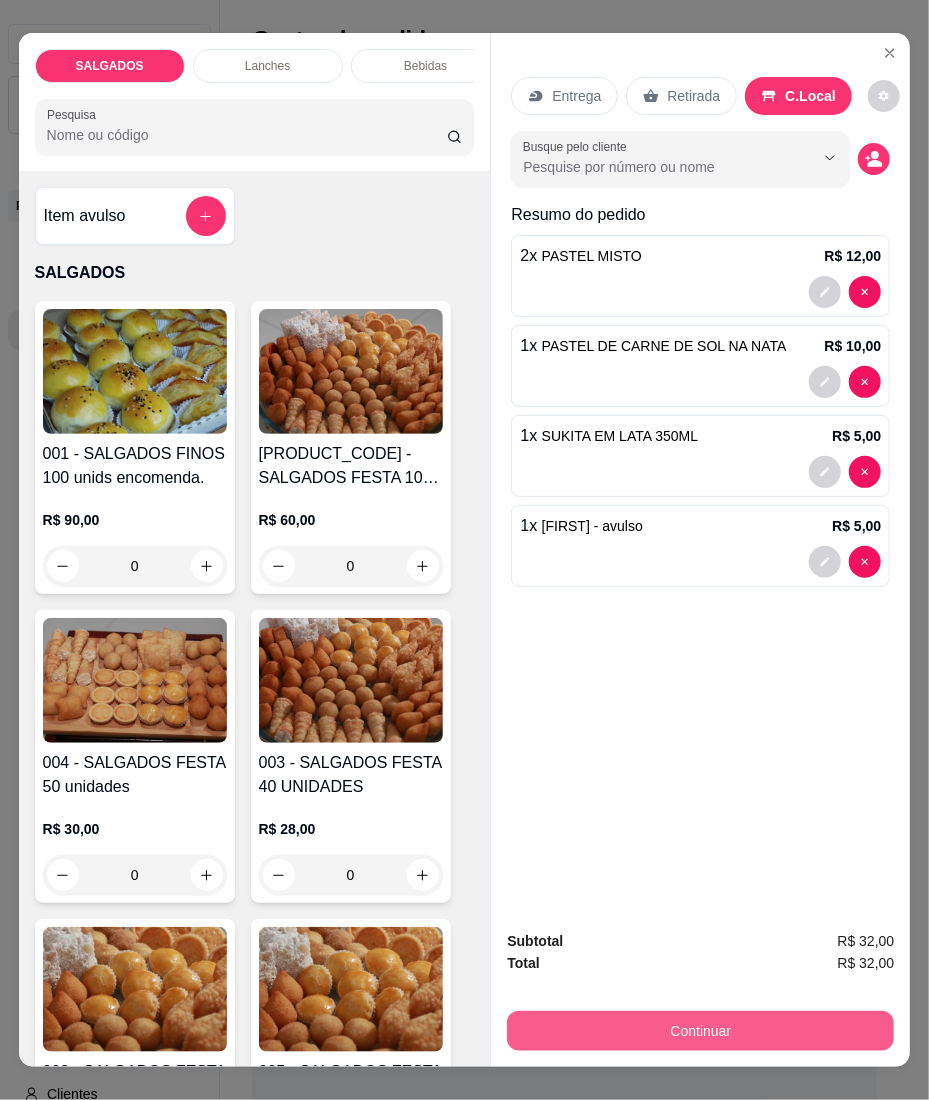 click on "Continuar" at bounding box center [700, 1031] 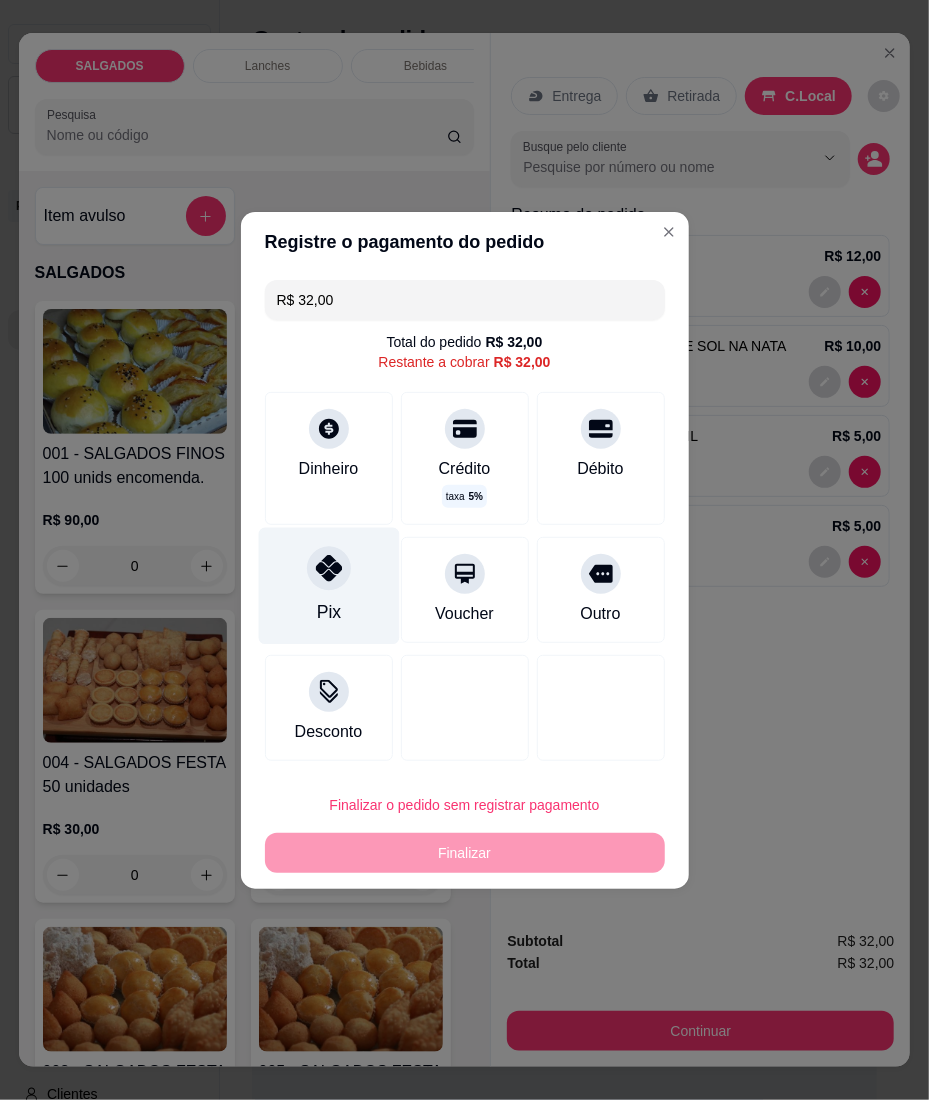 click on "Pix" at bounding box center (328, 585) 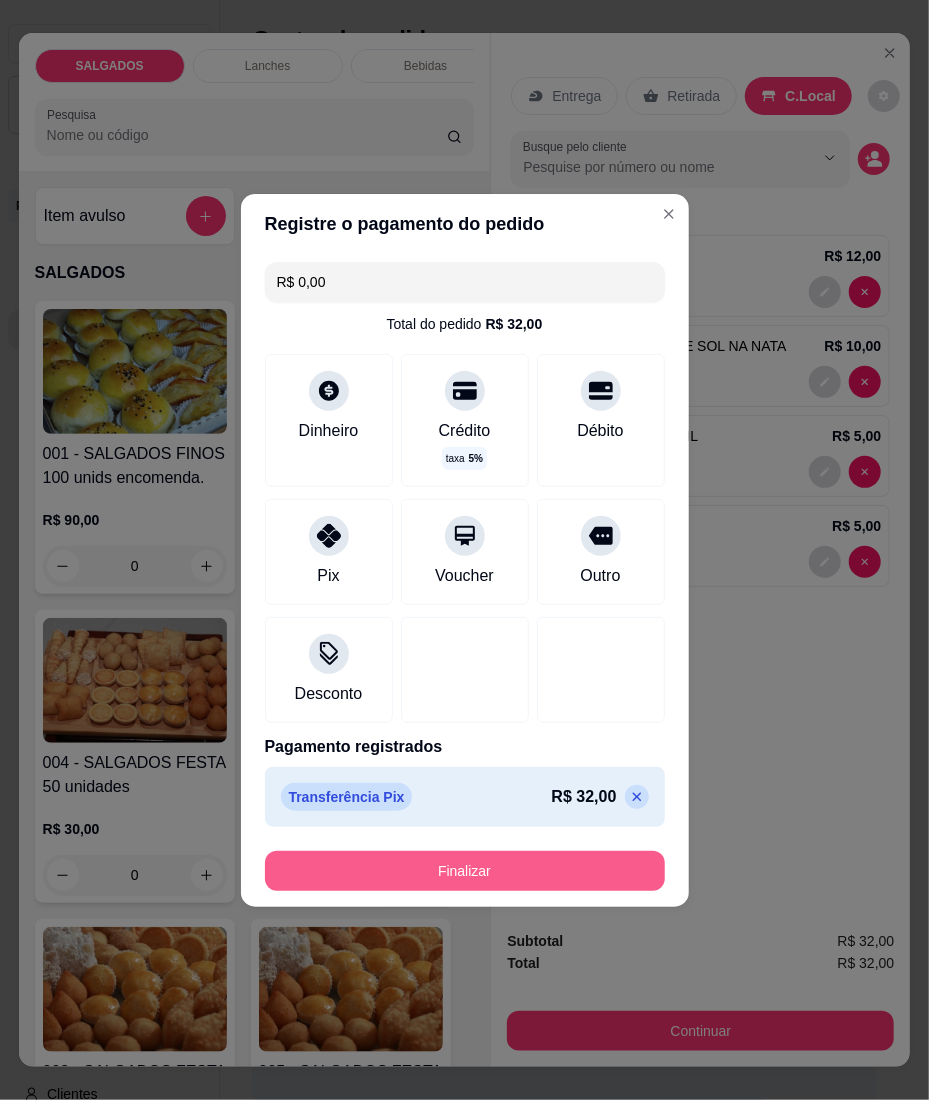 click on "Finalizar" at bounding box center [465, 871] 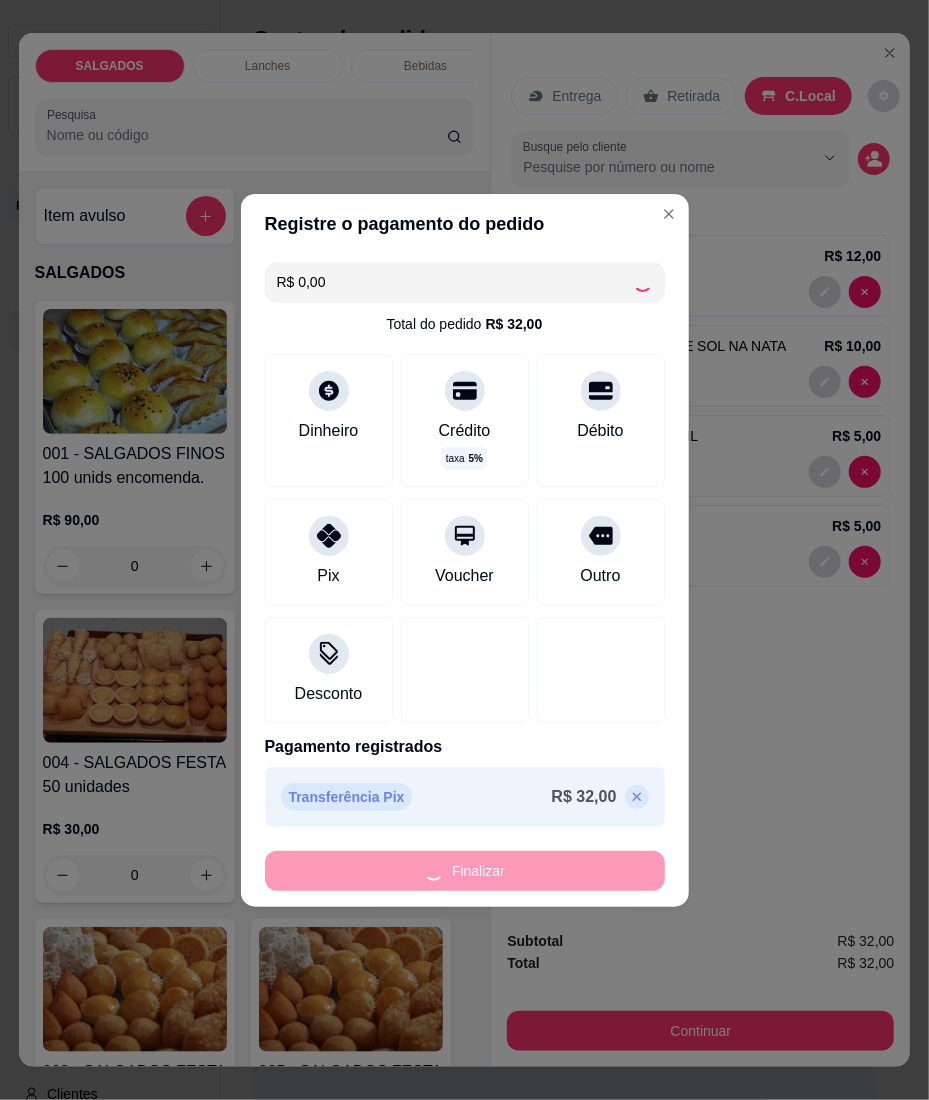 type on "0" 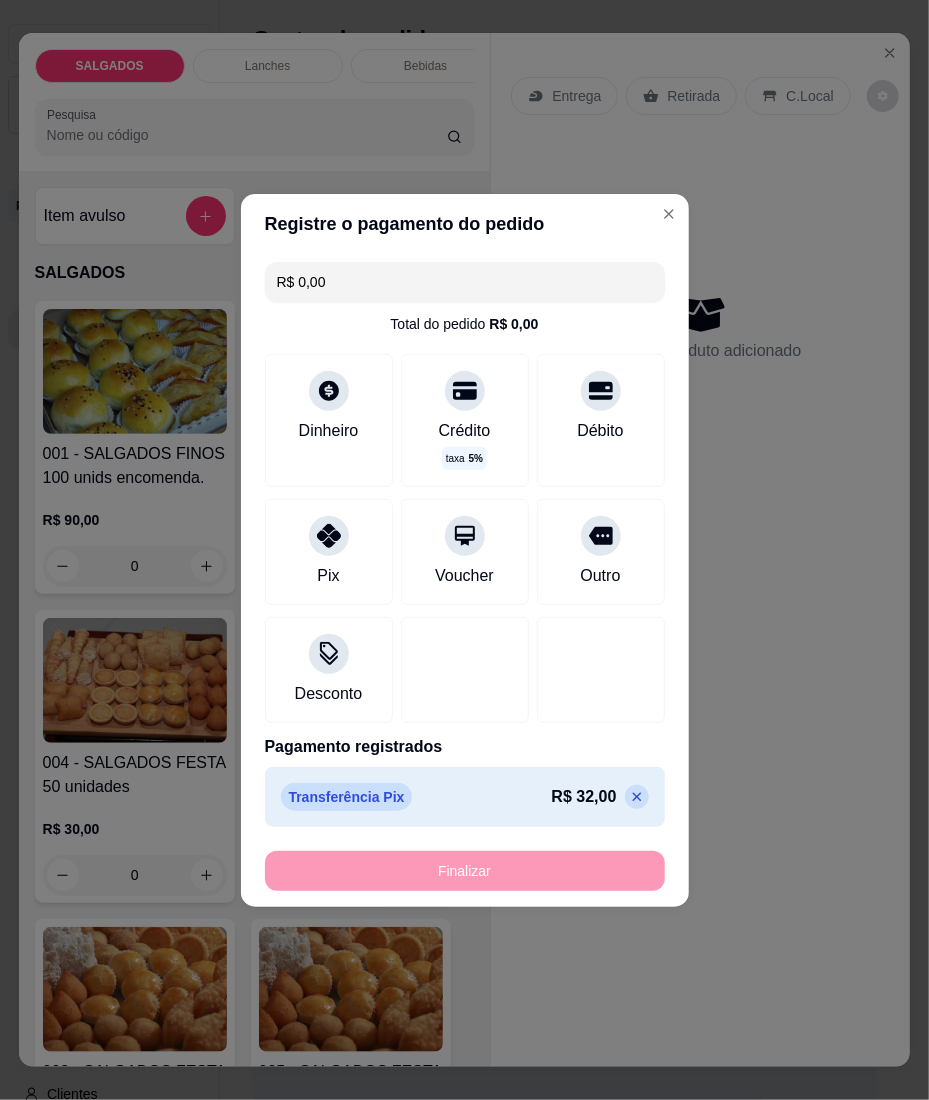 type on "-R$ 32,00" 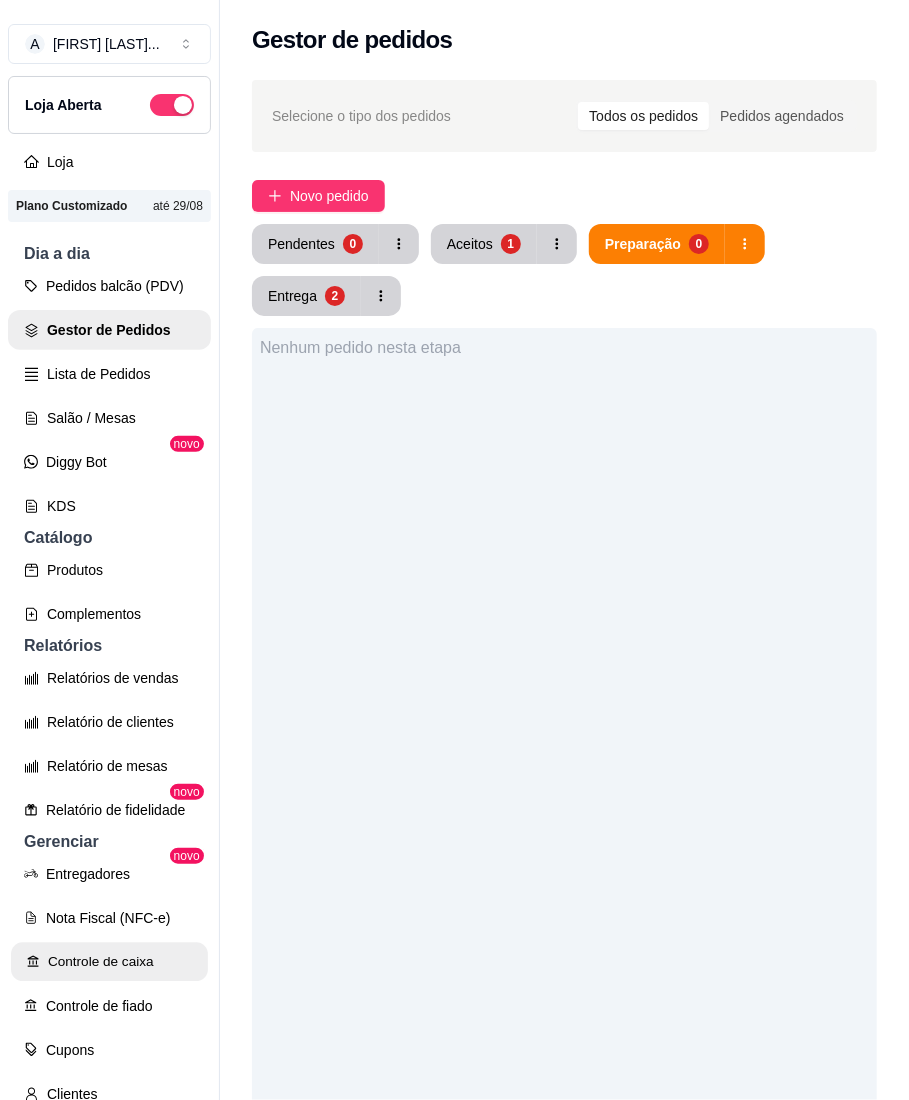 click on "Controle de caixa" at bounding box center (109, 962) 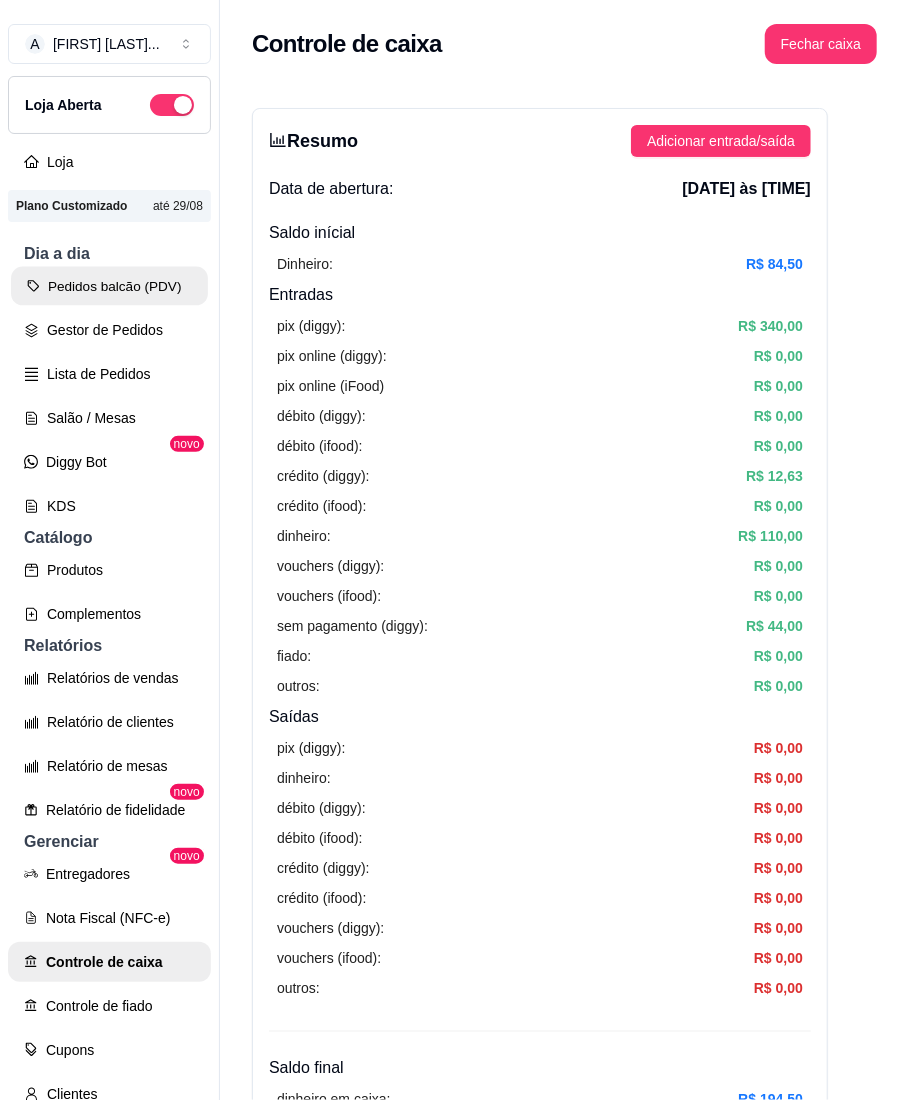click on "Pedidos balcão (PDV)" at bounding box center [109, 286] 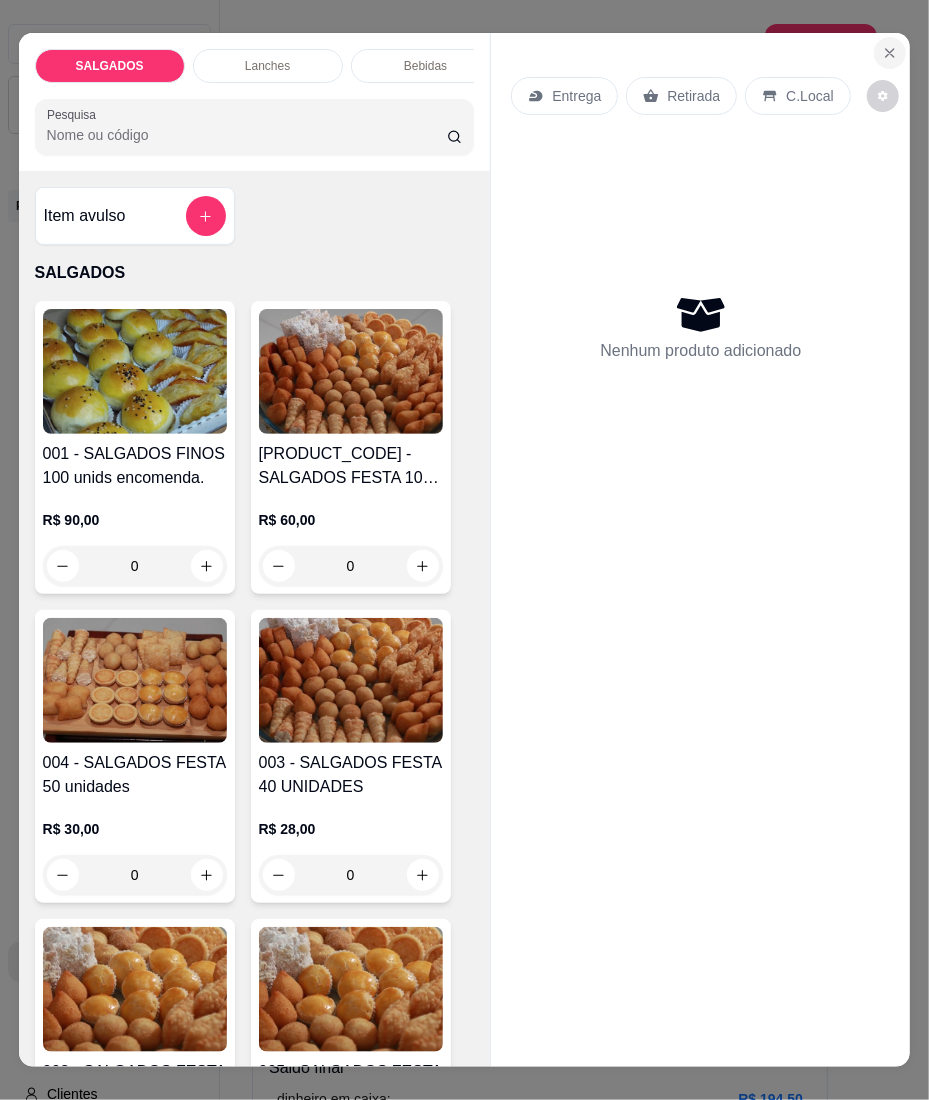 click 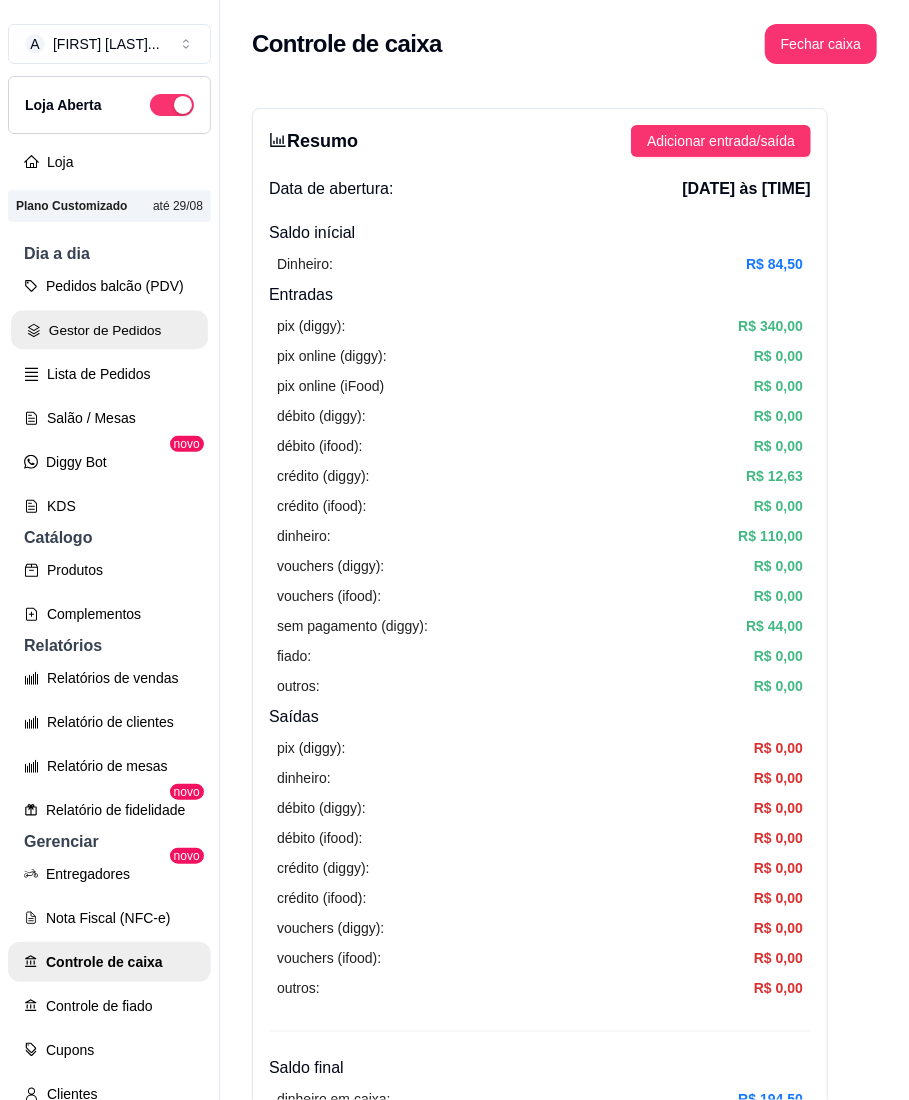 click on "Gestor de Pedidos" at bounding box center [109, 330] 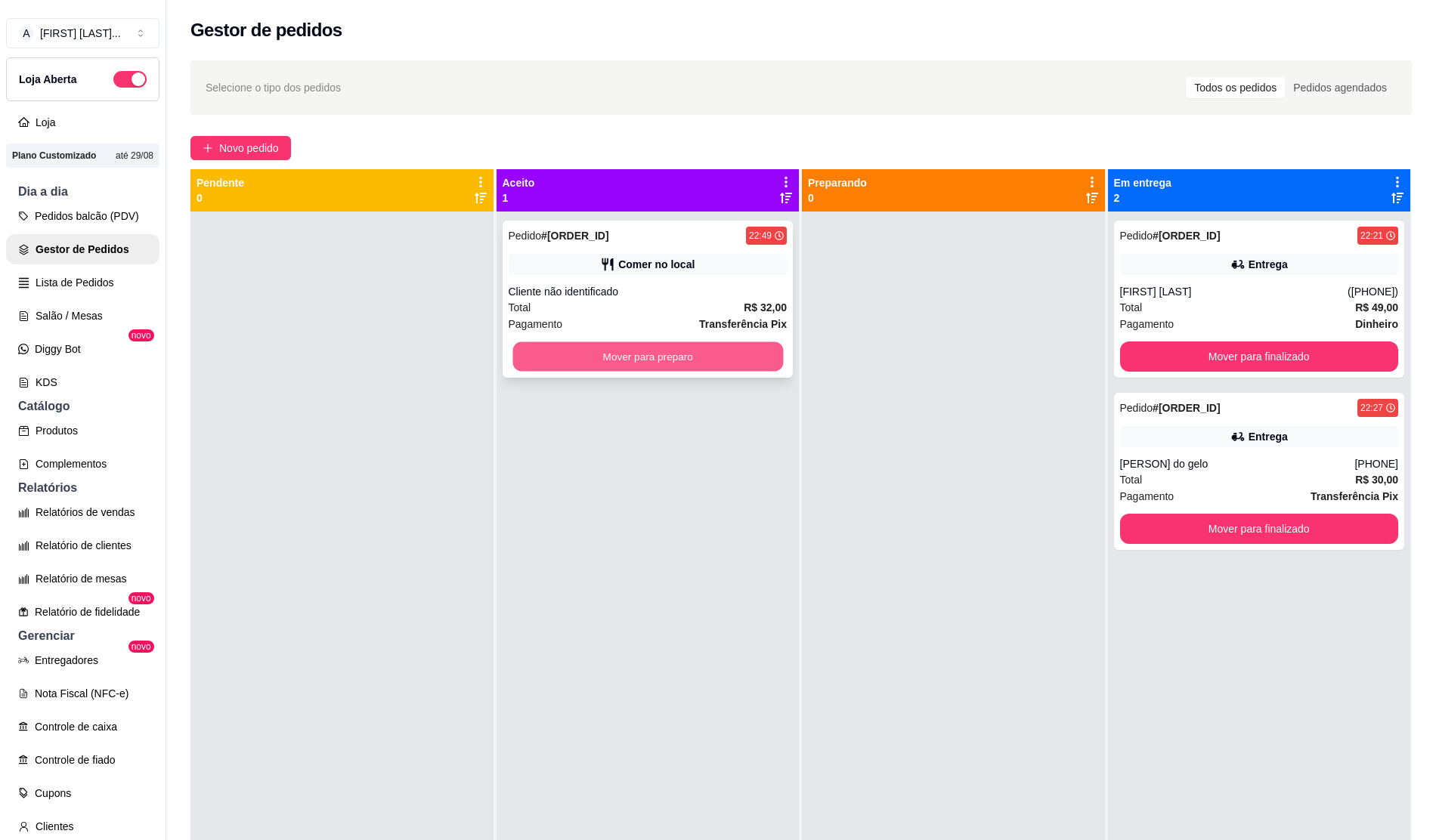 click on "Mover para preparo" at bounding box center [647, 357] 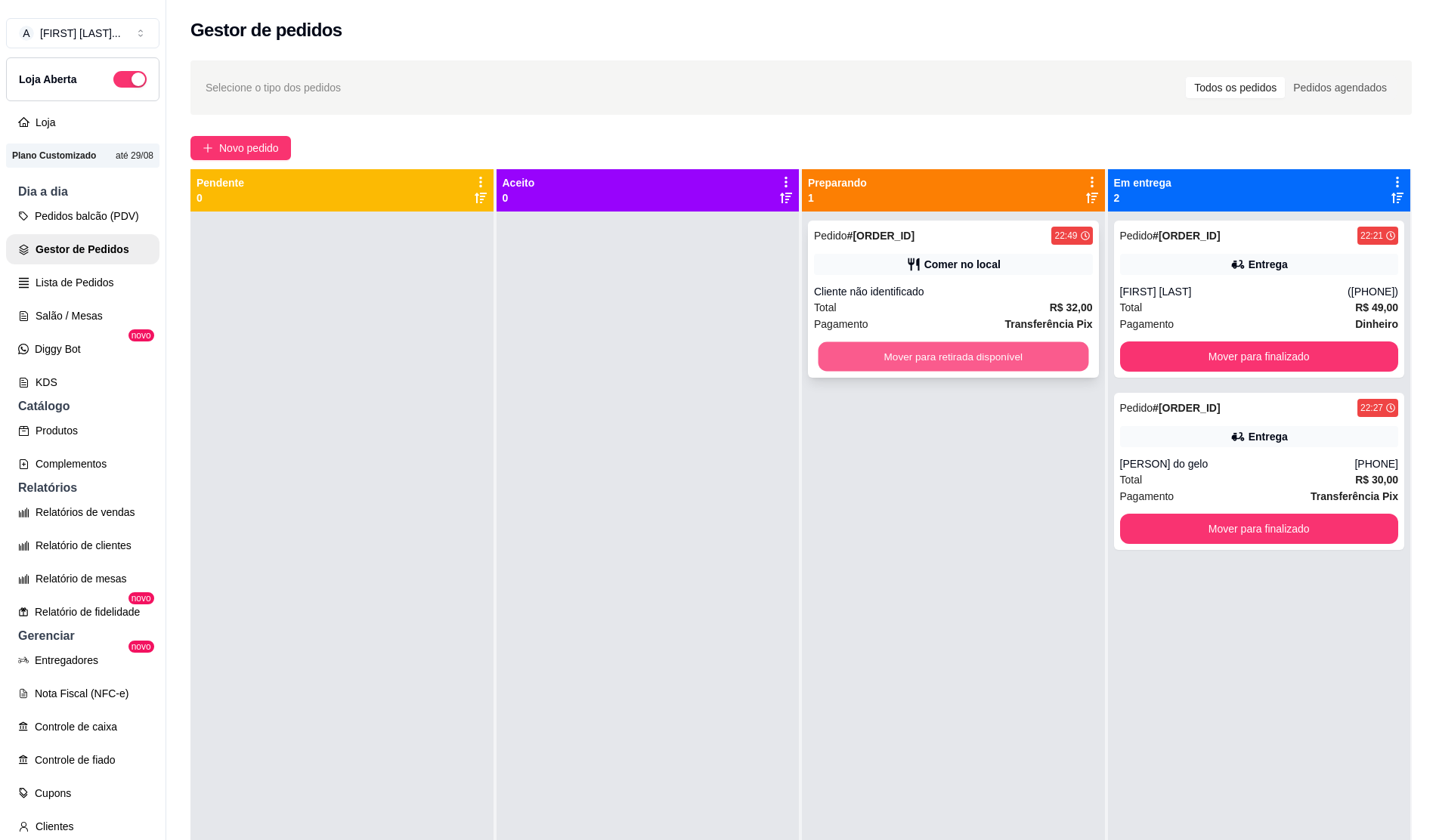 click on "Mover para retirada disponível" at bounding box center (953, 357) 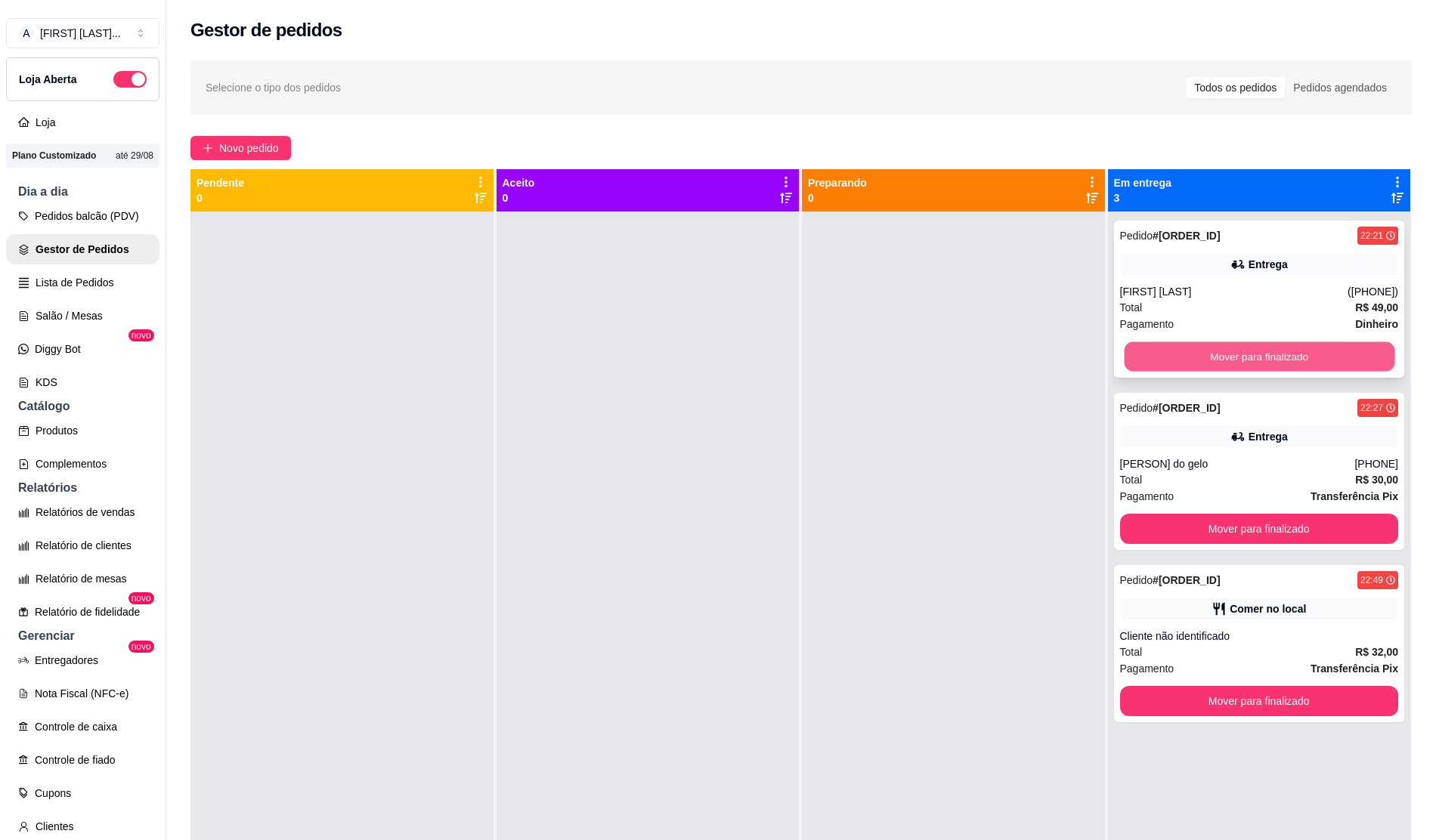 click on "Mover para finalizado" at bounding box center [1258, 357] 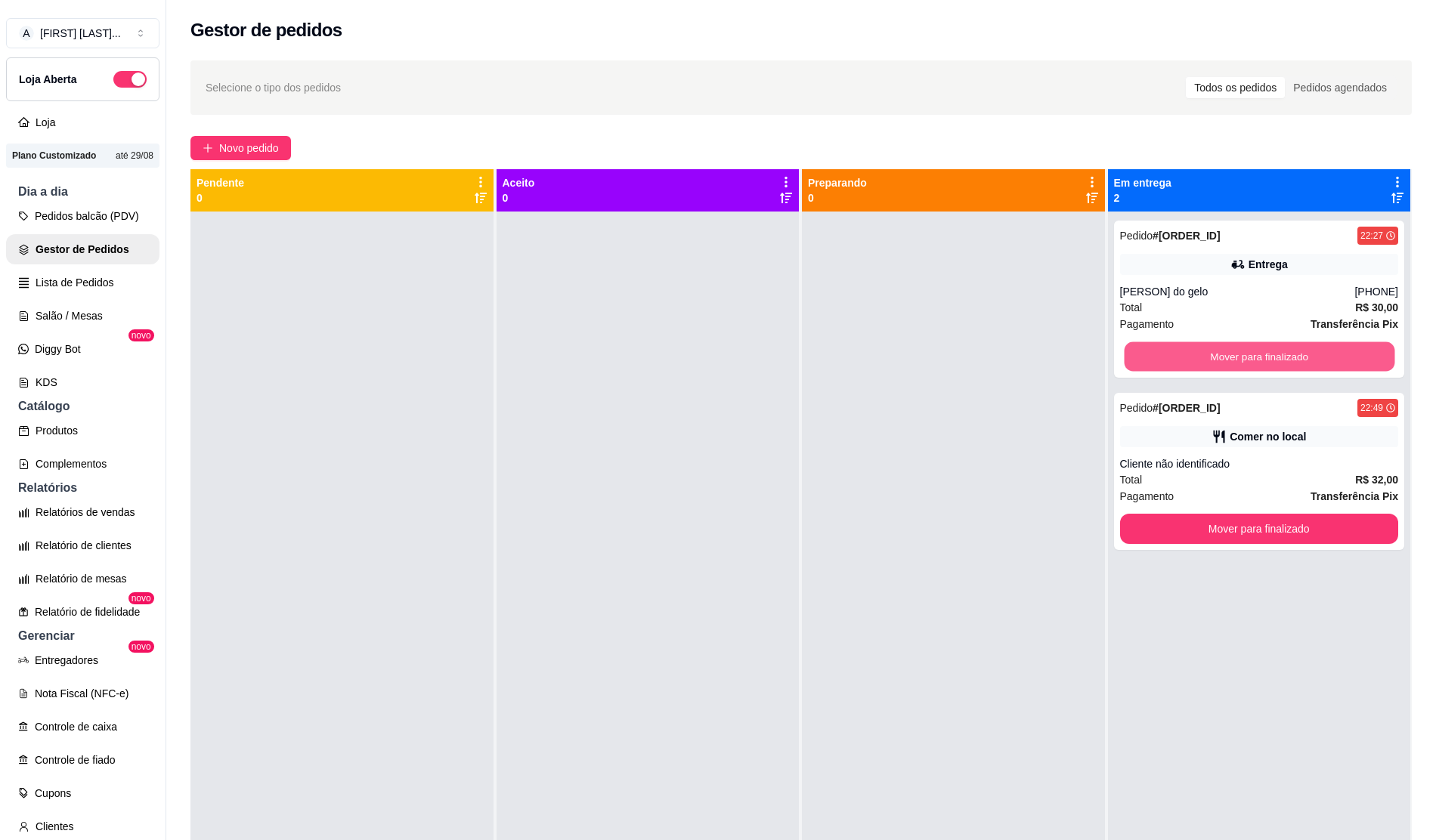 click on "Mover para finalizado" at bounding box center [1258, 357] 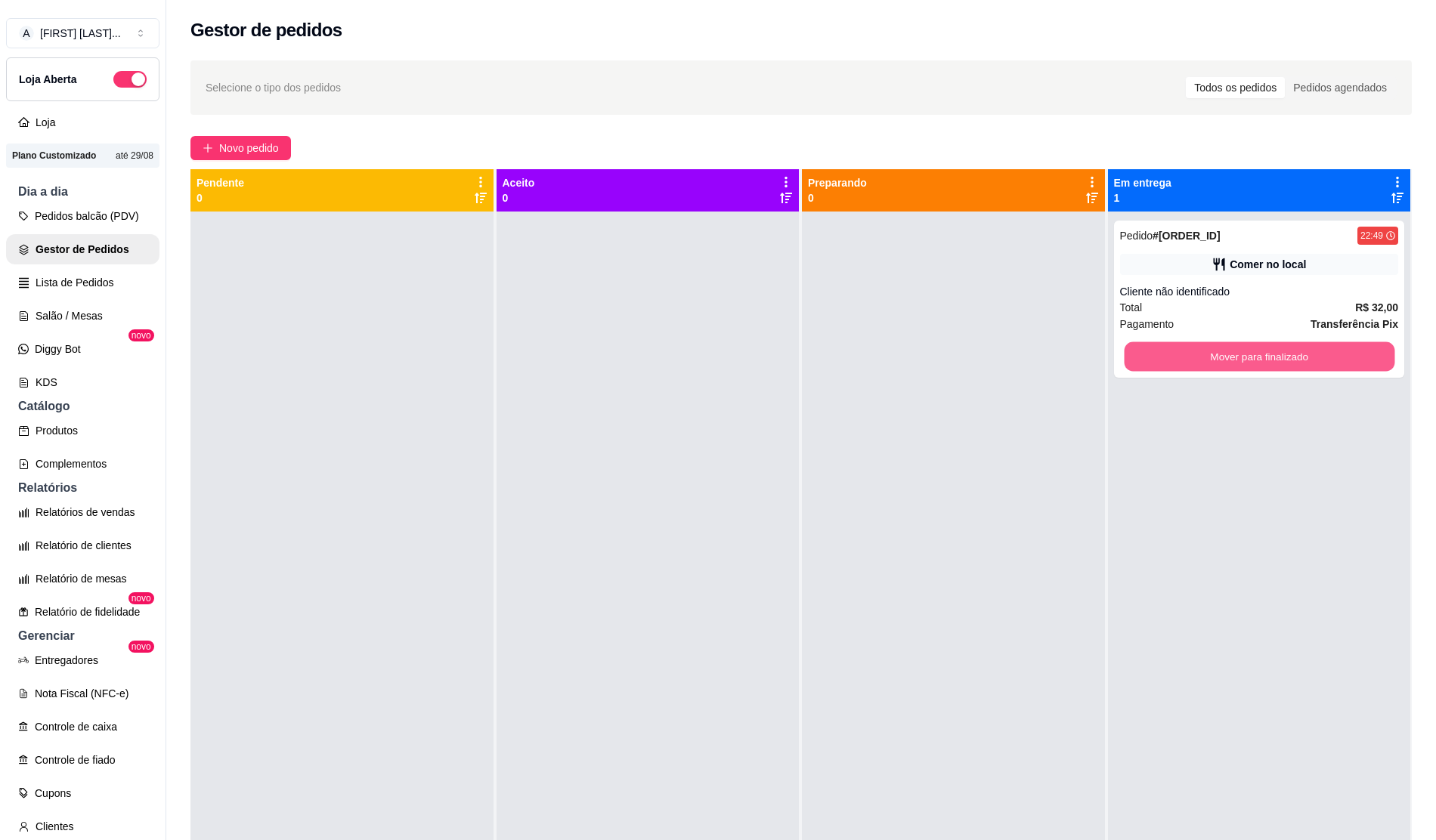 click on "Mover para finalizado" at bounding box center [1258, 357] 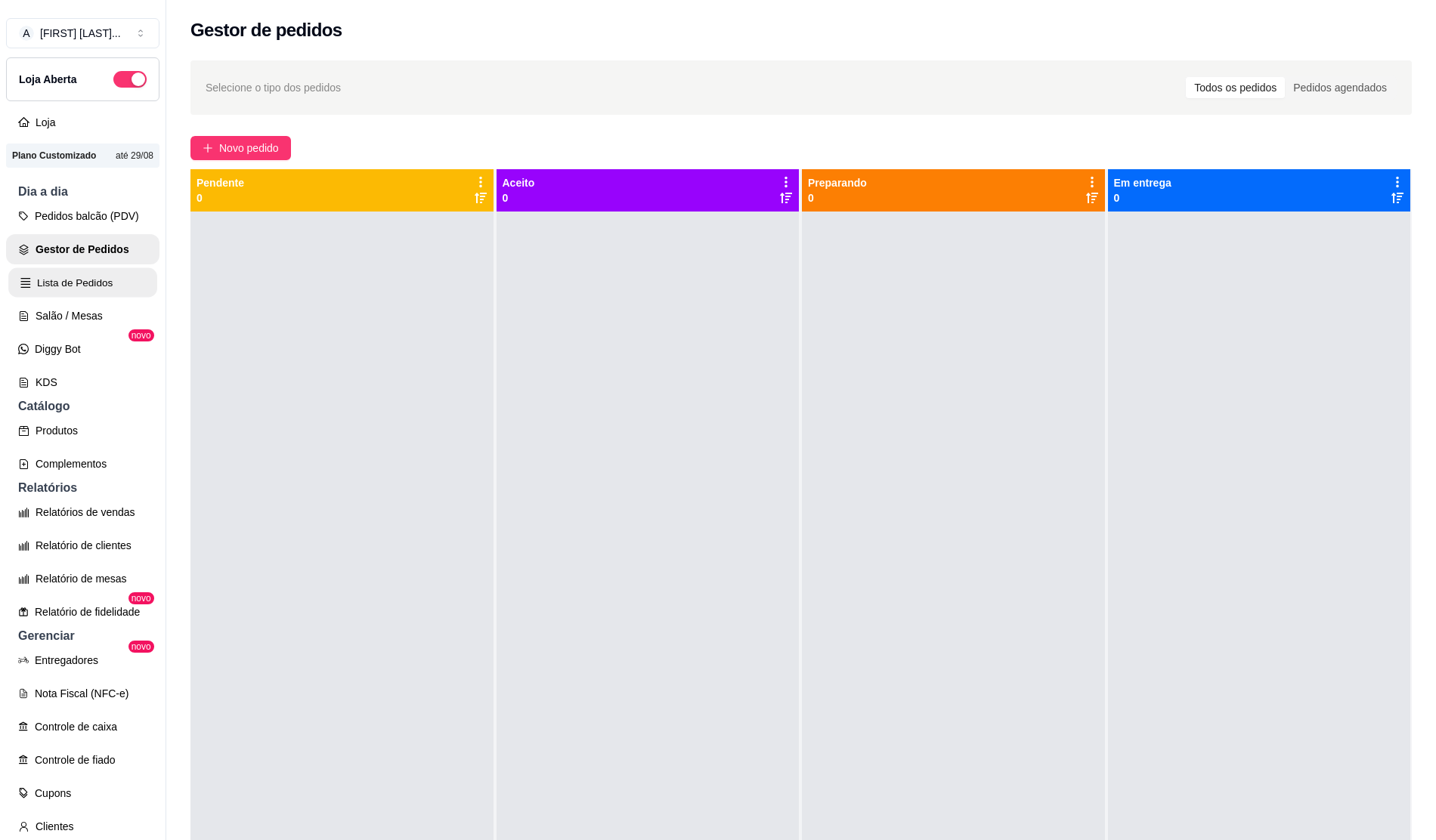 click on "Lista de Pedidos" at bounding box center [82, 283] 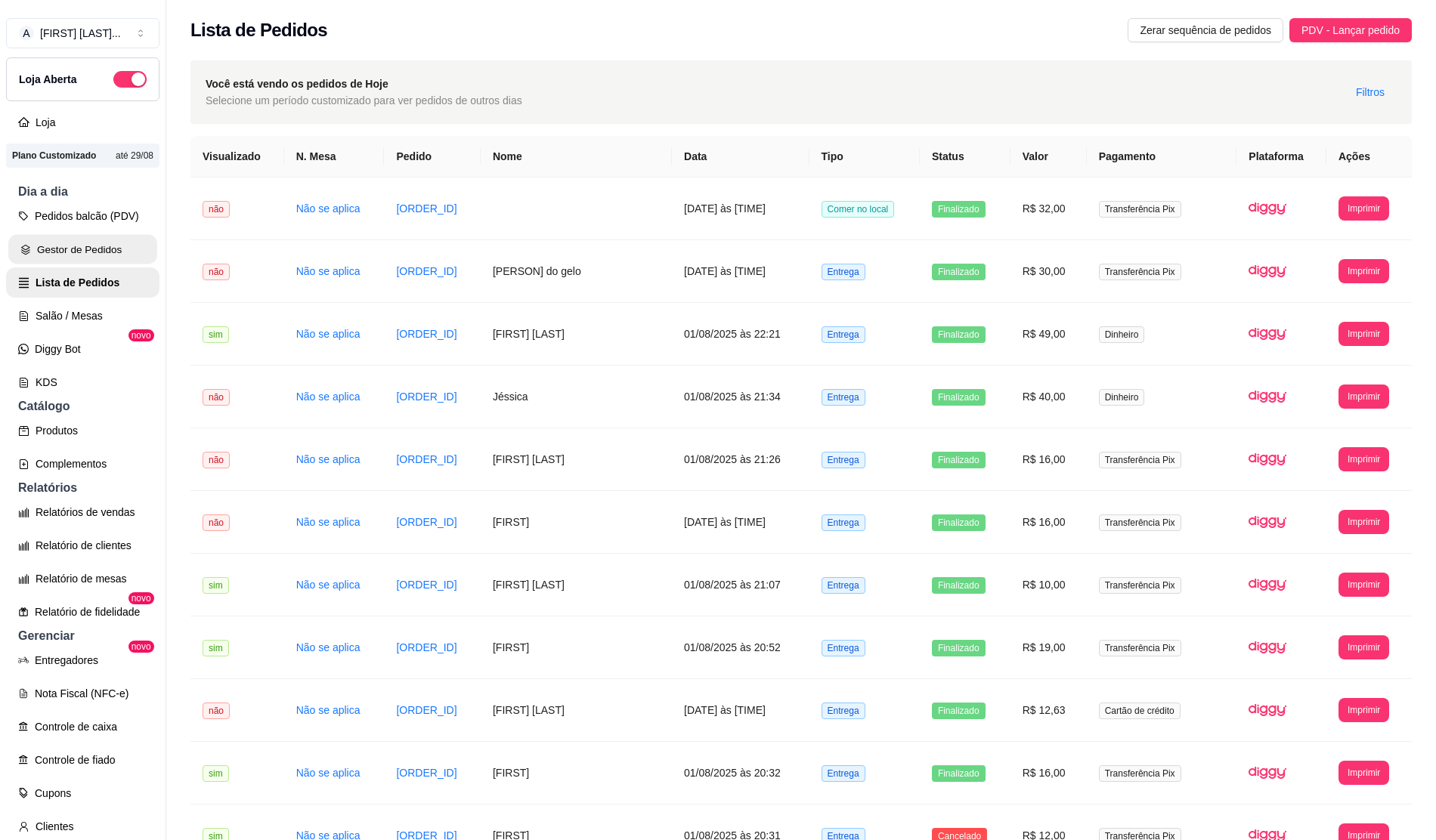 click on "Gestor de Pedidos" at bounding box center [82, 249] 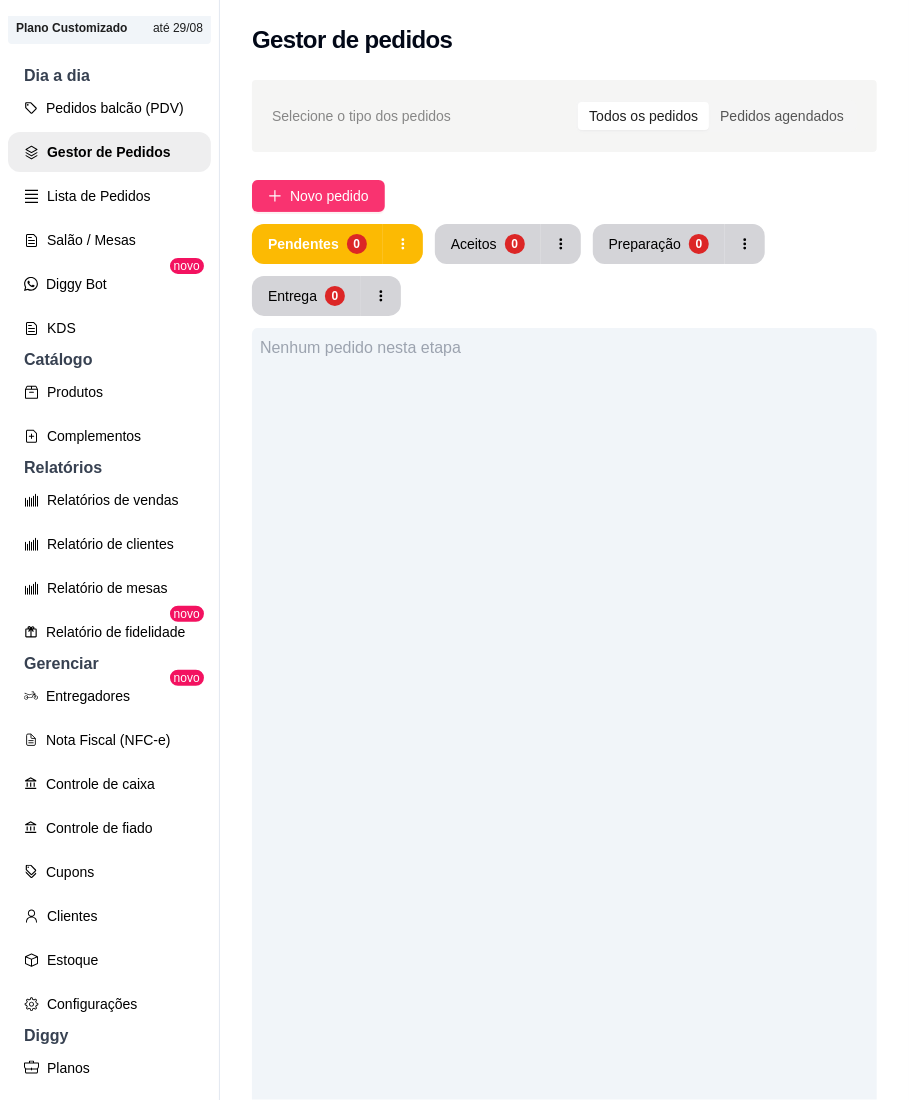 scroll, scrollTop: 266, scrollLeft: 0, axis: vertical 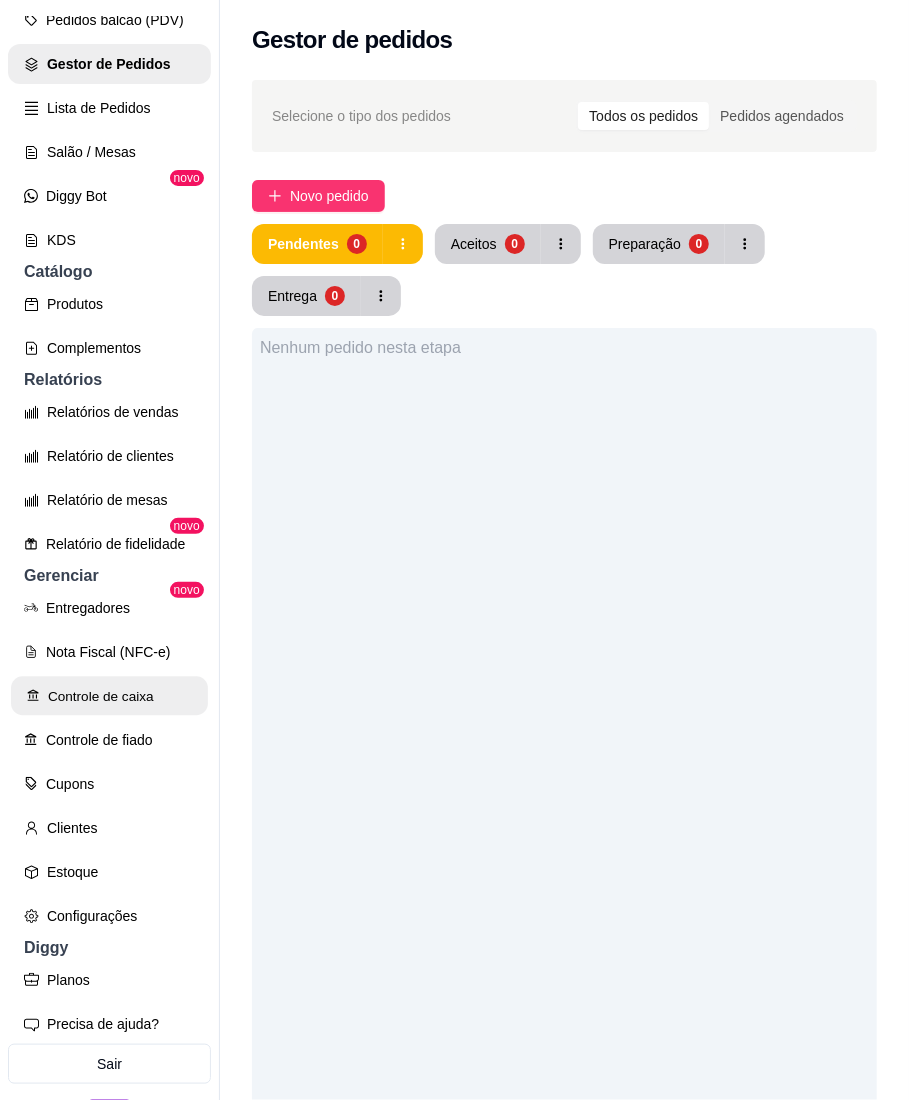 click on "Controle de caixa" at bounding box center [109, 696] 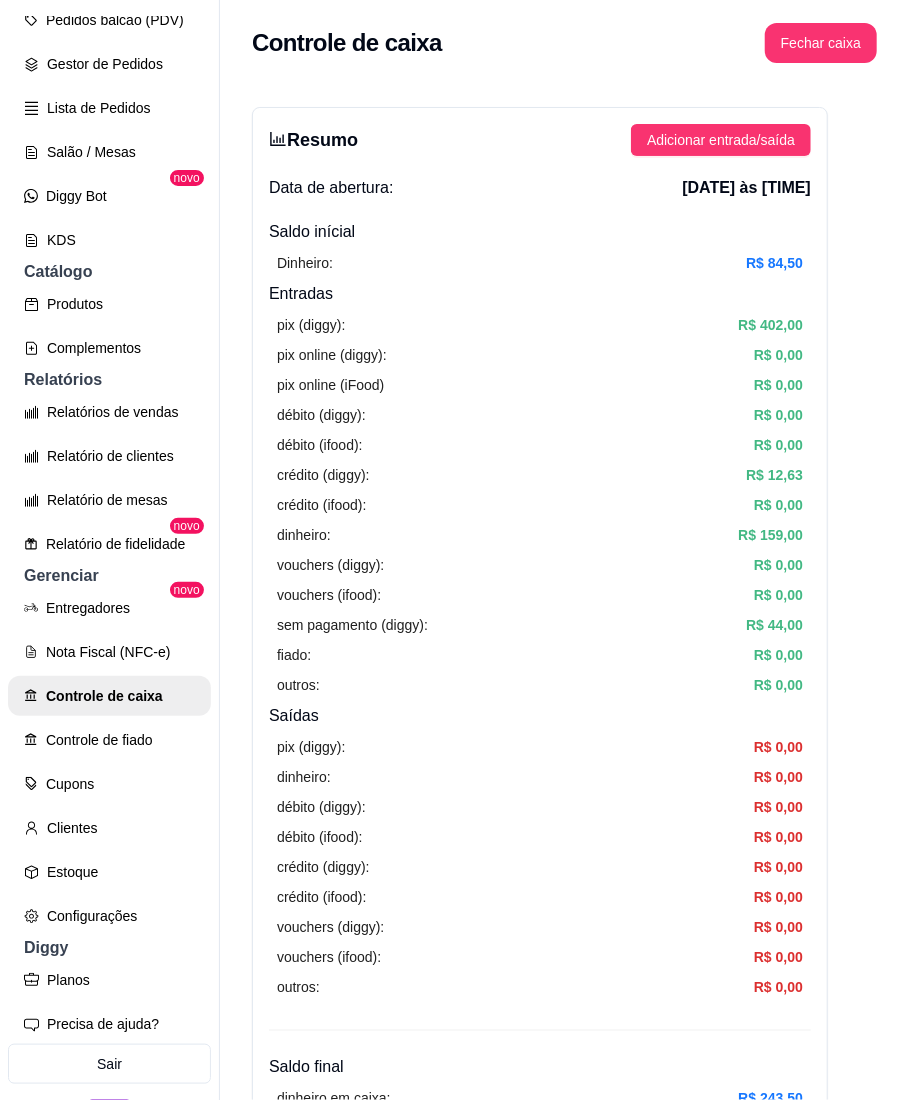 scroll, scrollTop: 0, scrollLeft: 0, axis: both 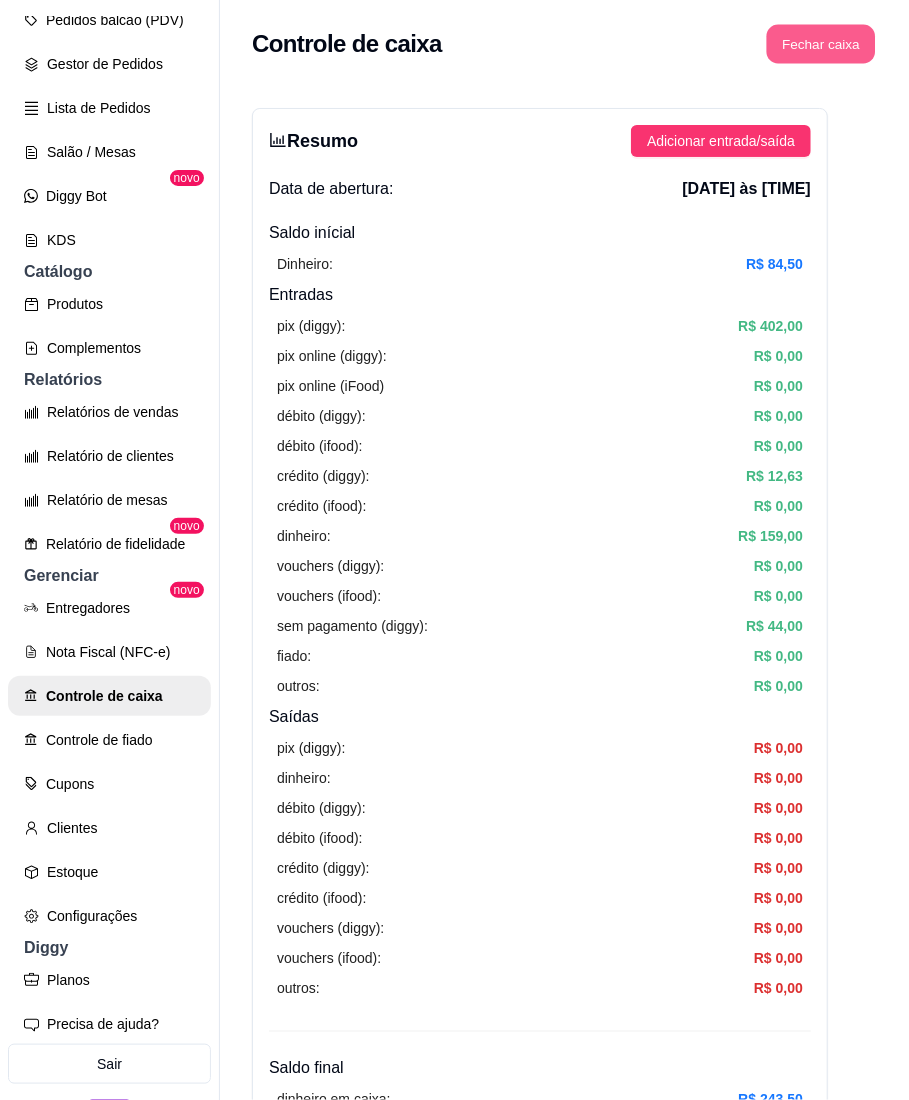 click on "Fechar caixa" at bounding box center [821, 44] 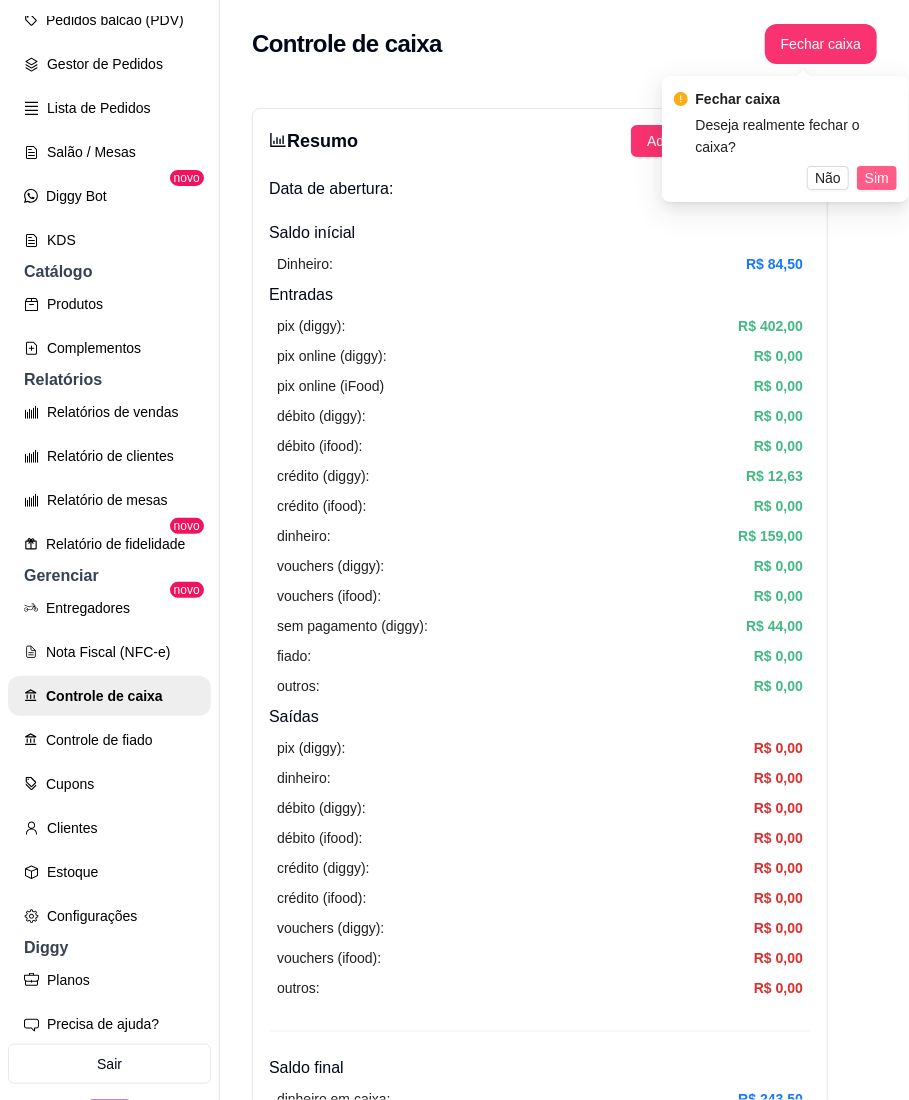 click on "Sim" at bounding box center (877, 178) 